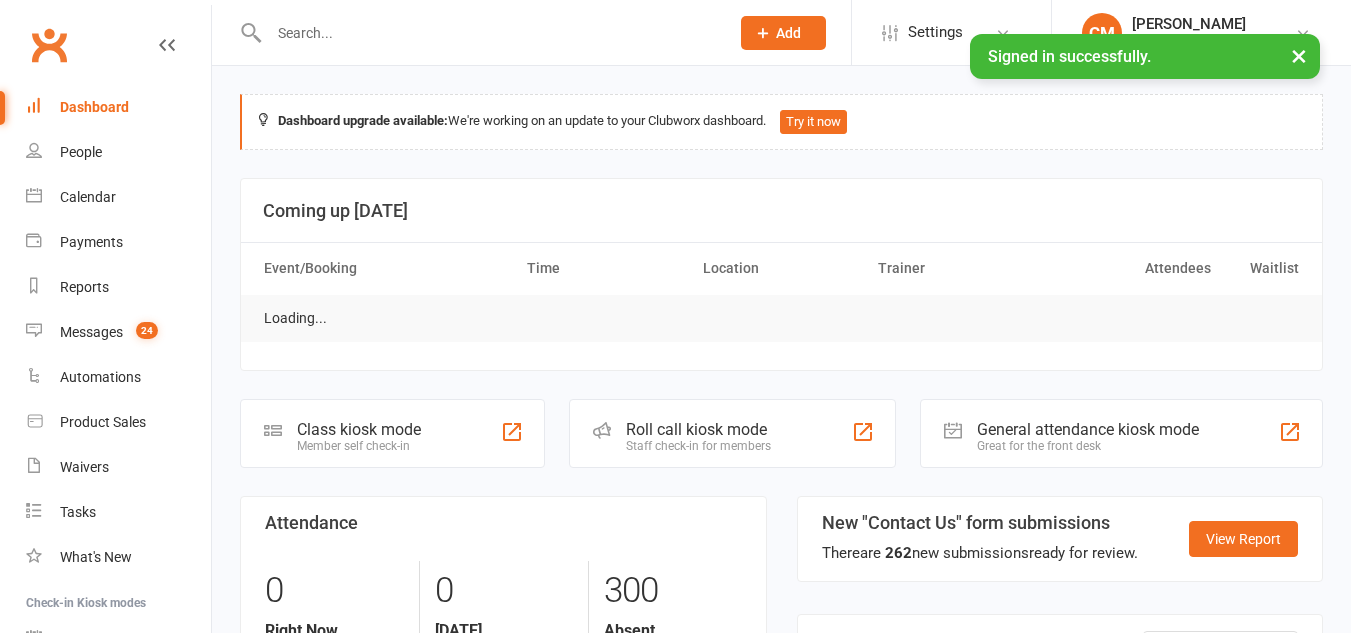 scroll, scrollTop: 0, scrollLeft: 0, axis: both 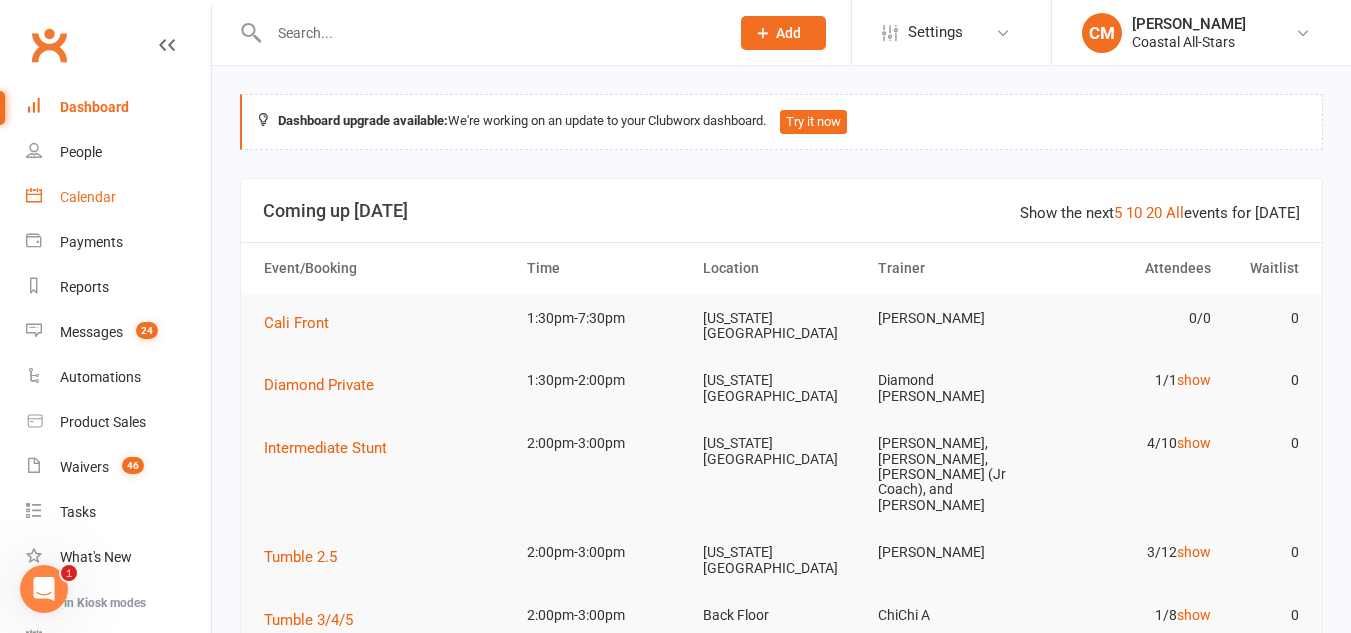 click on "Calendar" at bounding box center [118, 197] 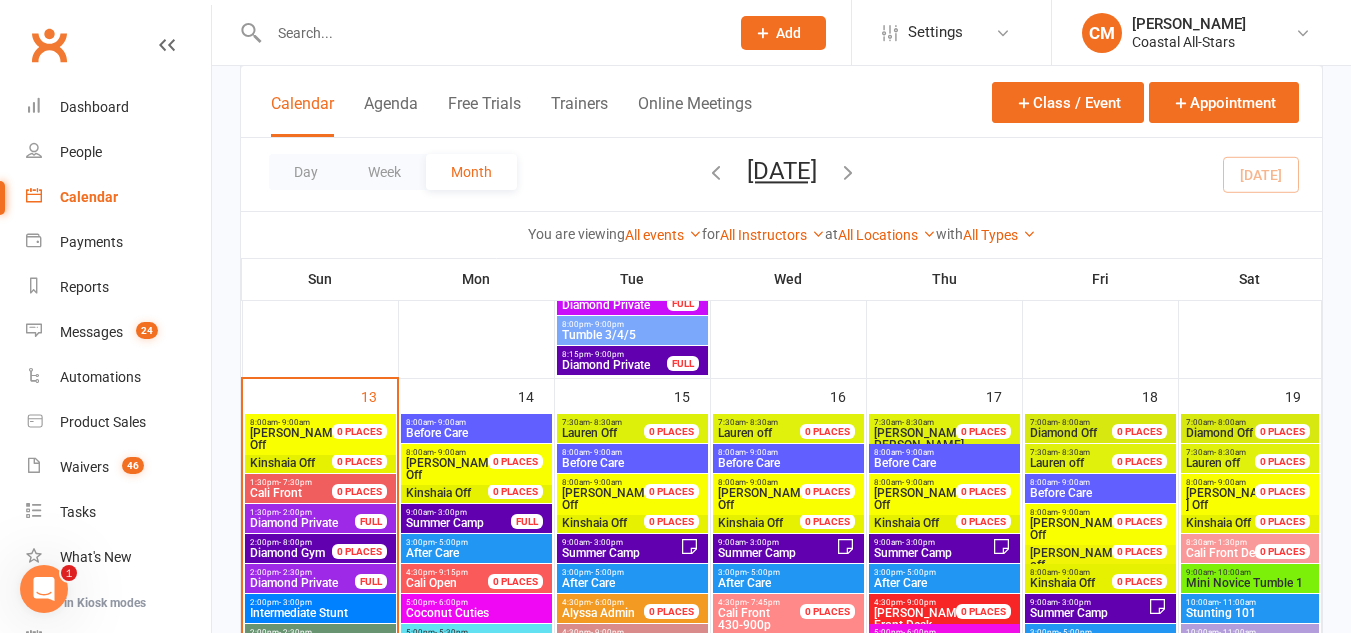 scroll, scrollTop: 1784, scrollLeft: 0, axis: vertical 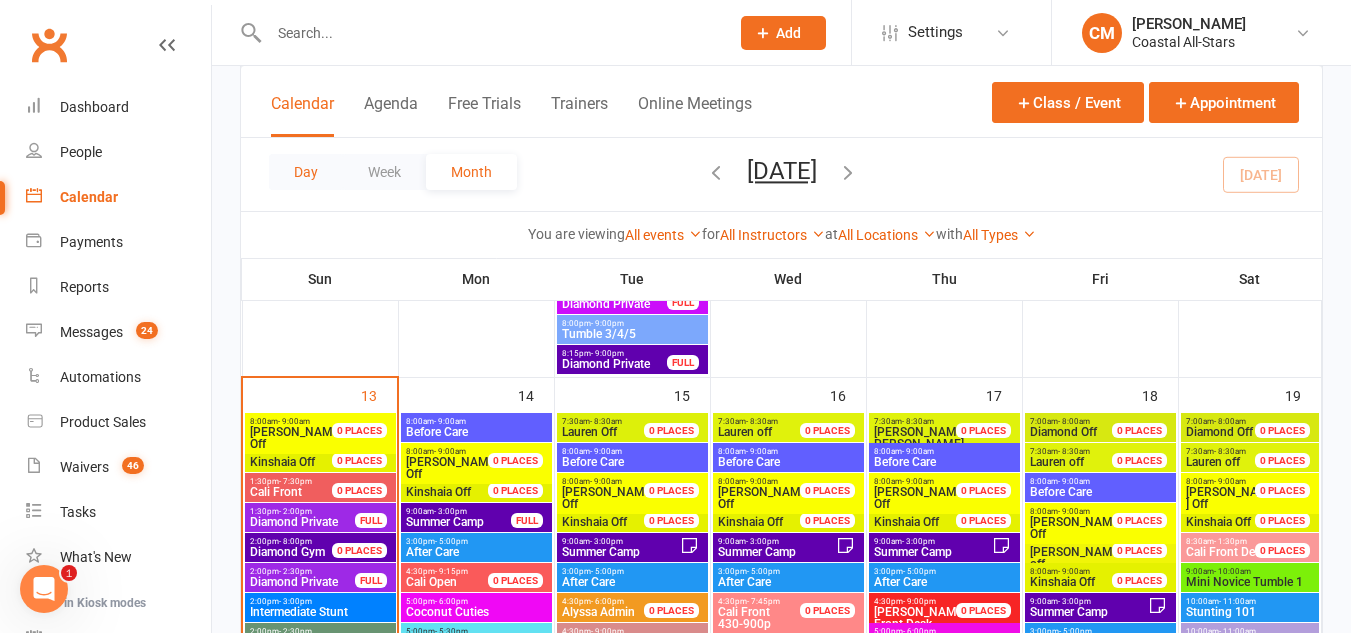 click on "Day" at bounding box center [306, 172] 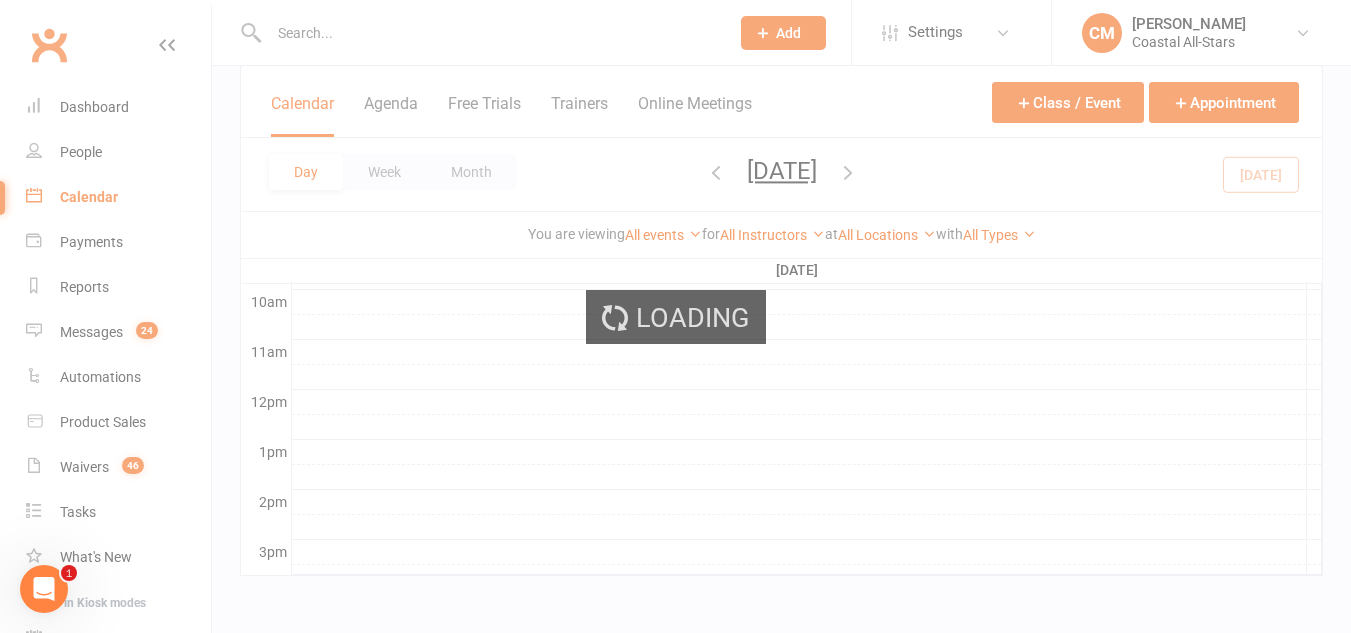 scroll, scrollTop: 618, scrollLeft: 0, axis: vertical 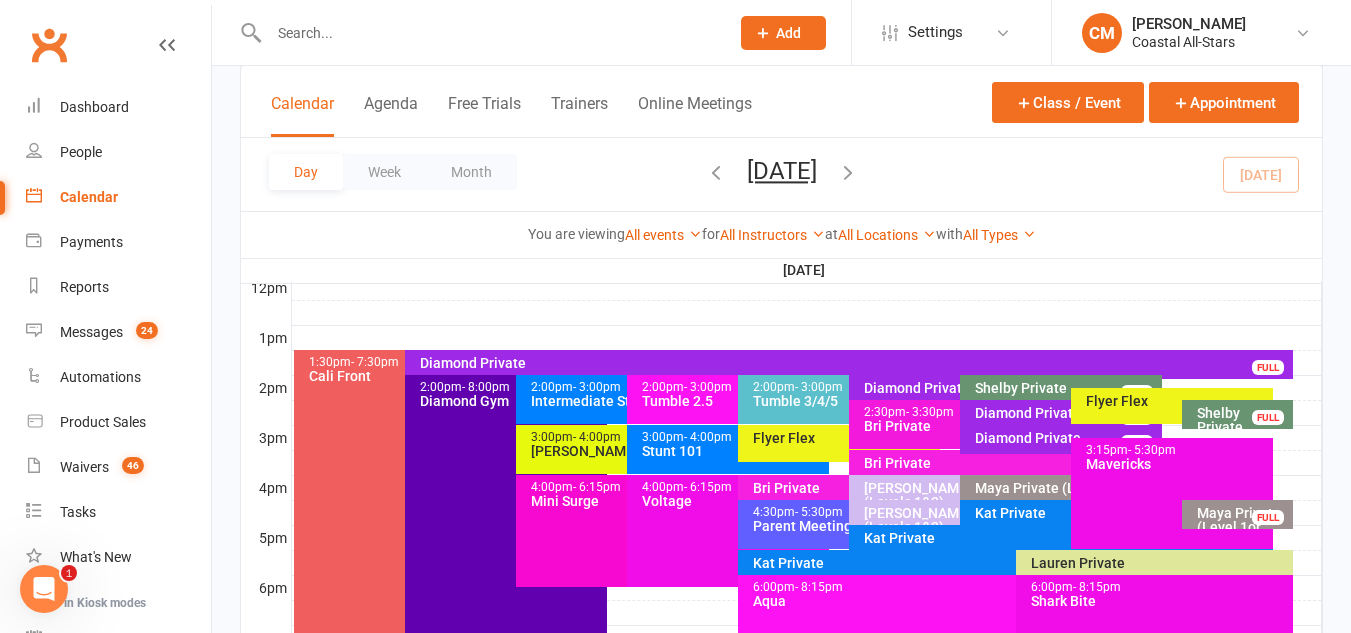 click on "Diamond Private" at bounding box center [854, 363] 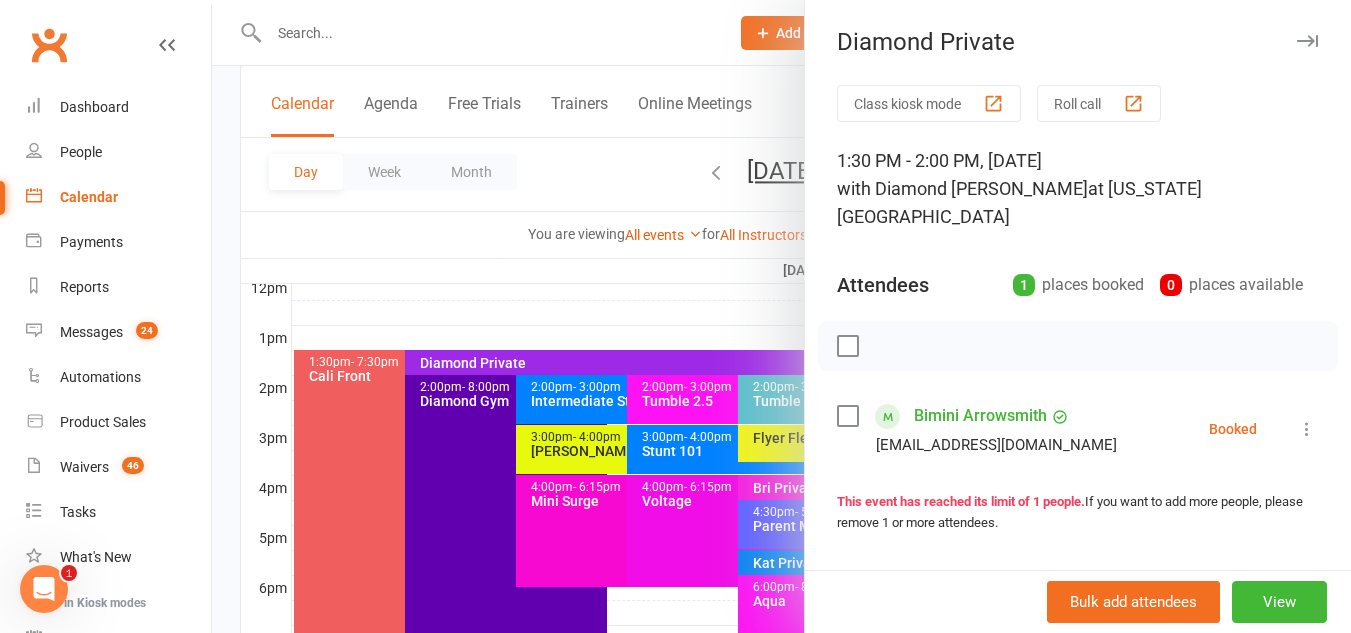 click at bounding box center (781, 316) 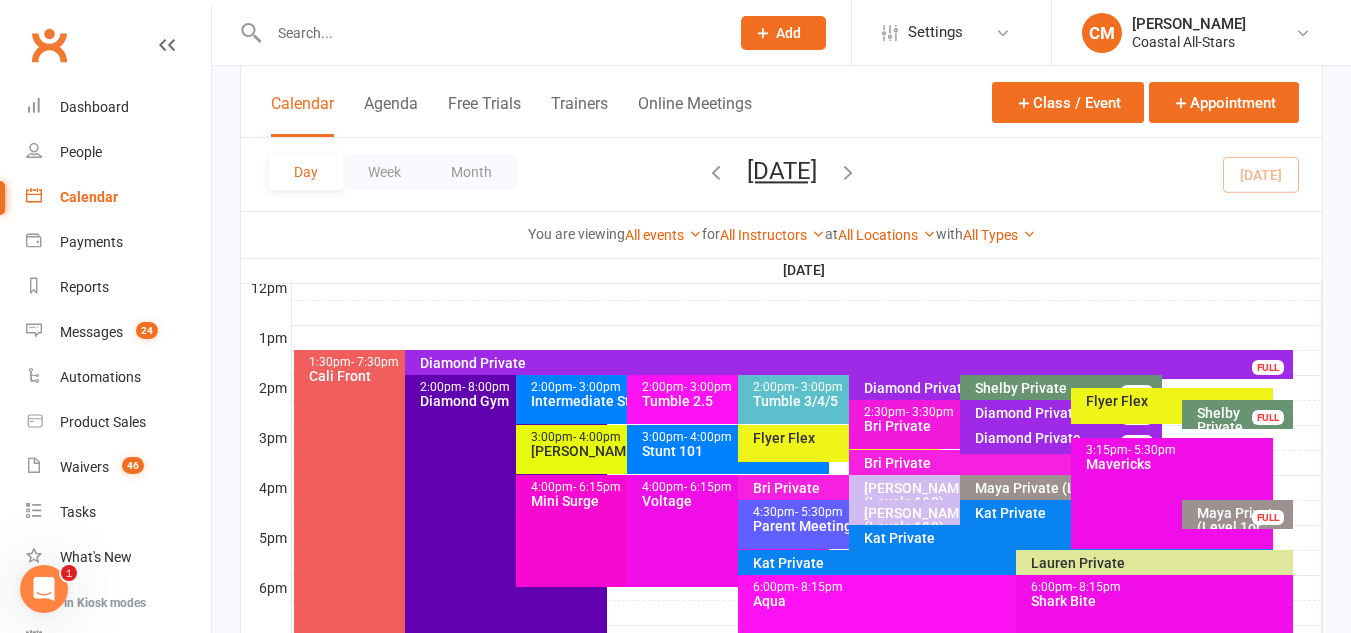 click on "Diamond Private" at bounding box center (854, 363) 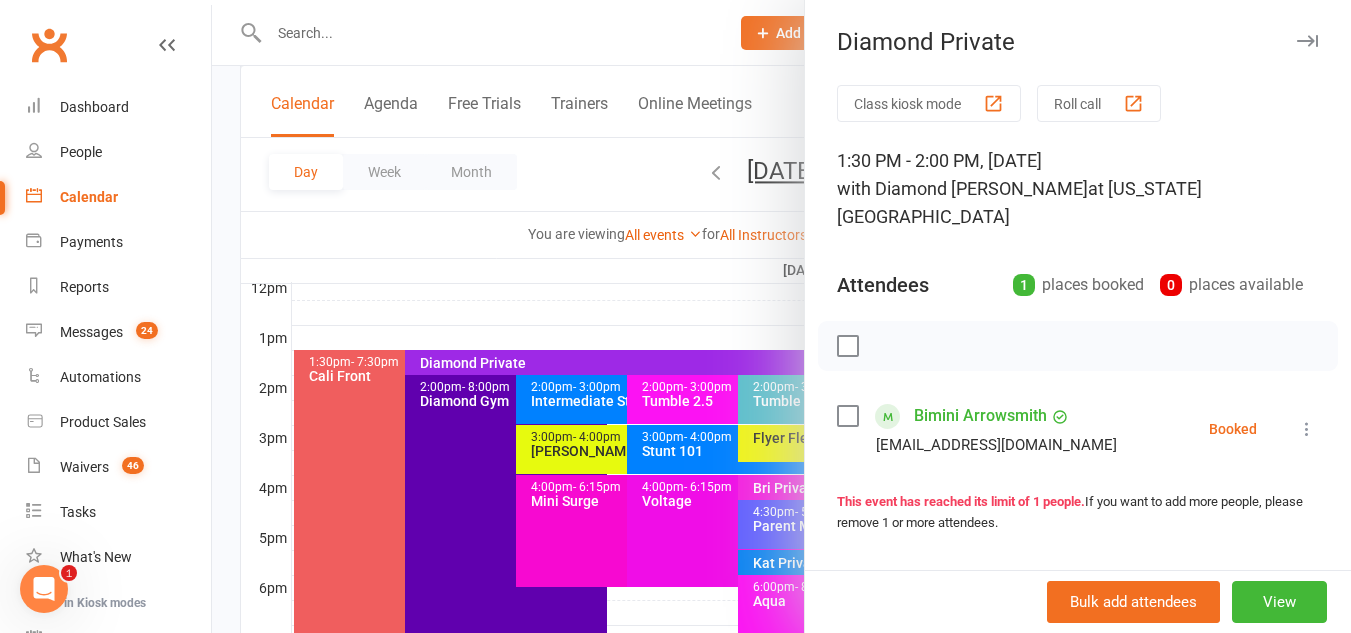 click at bounding box center [1307, 429] 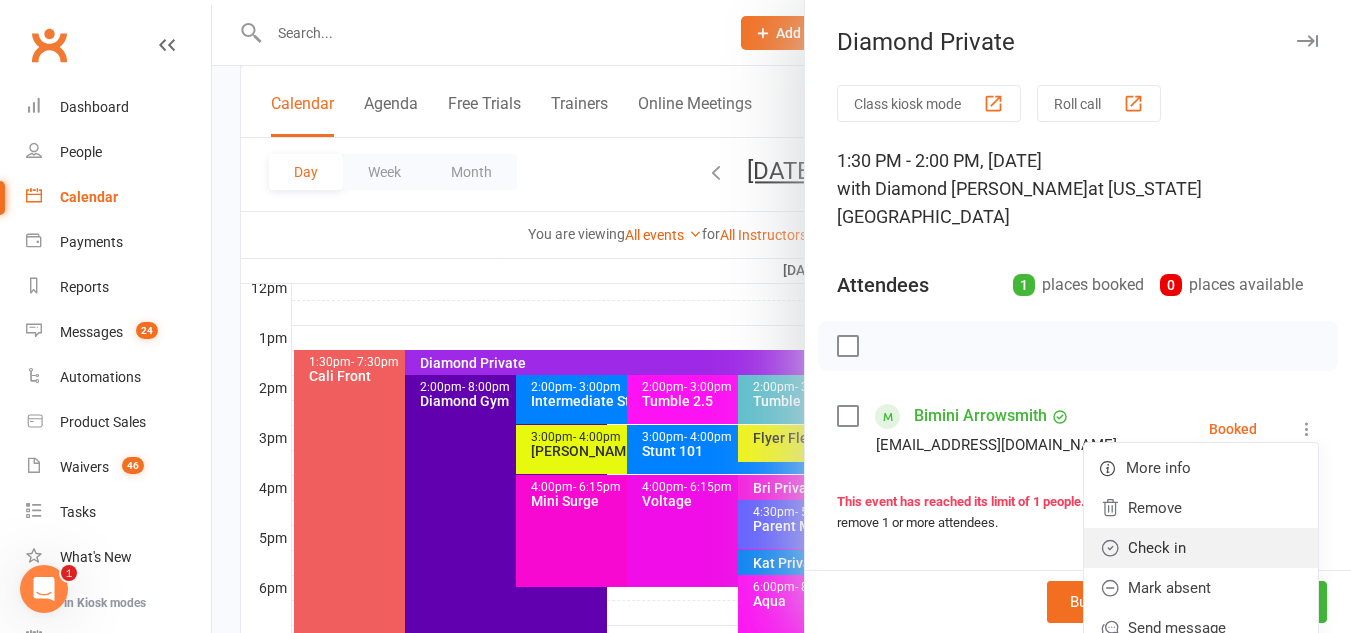 click on "Check in" at bounding box center [1201, 548] 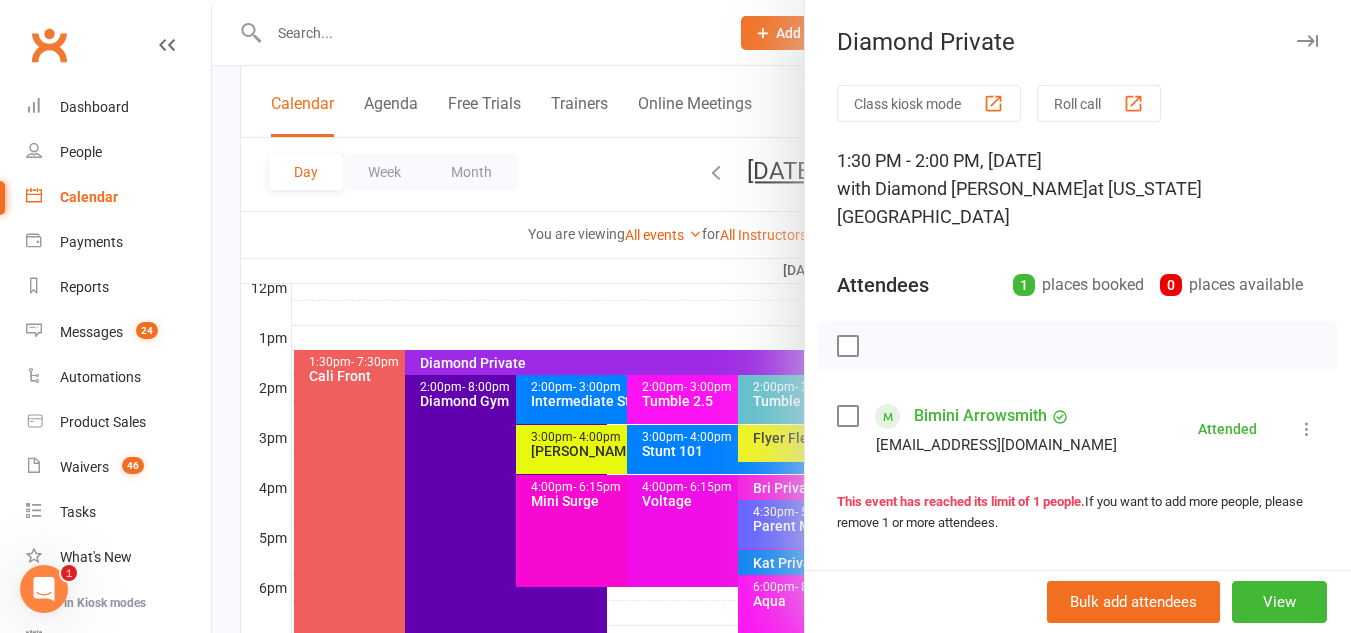 click at bounding box center (781, 316) 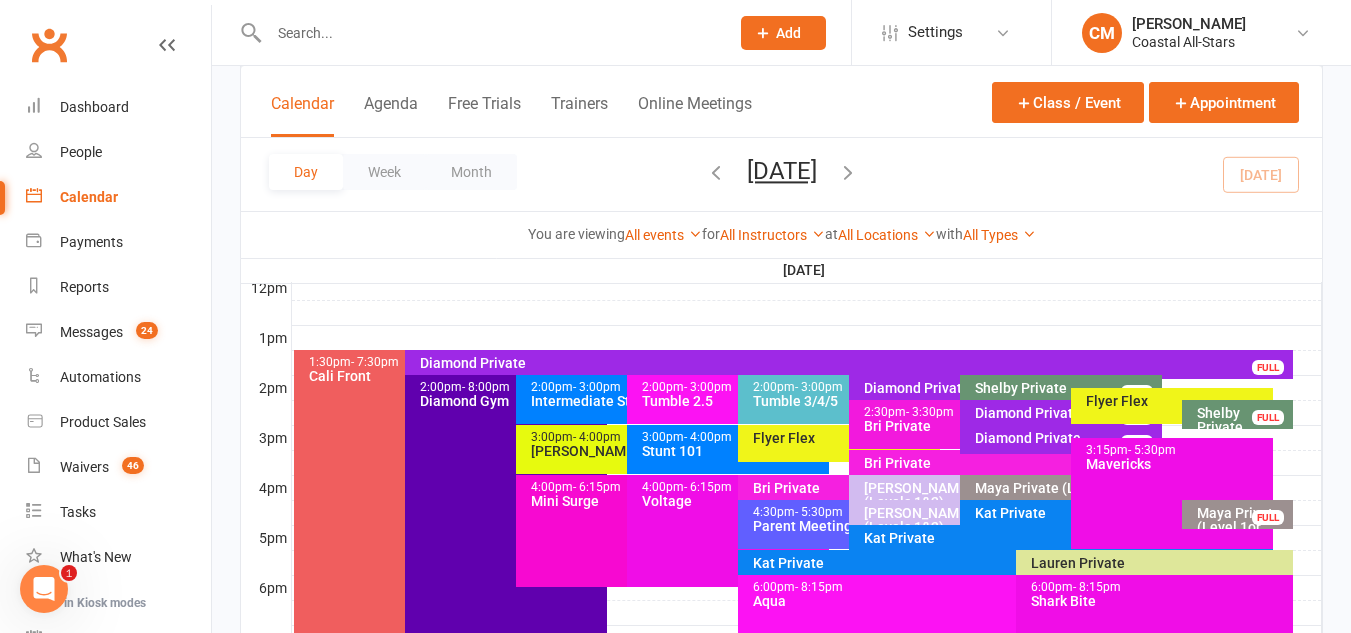 click on "Intermediate Stunt" at bounding box center (622, 401) 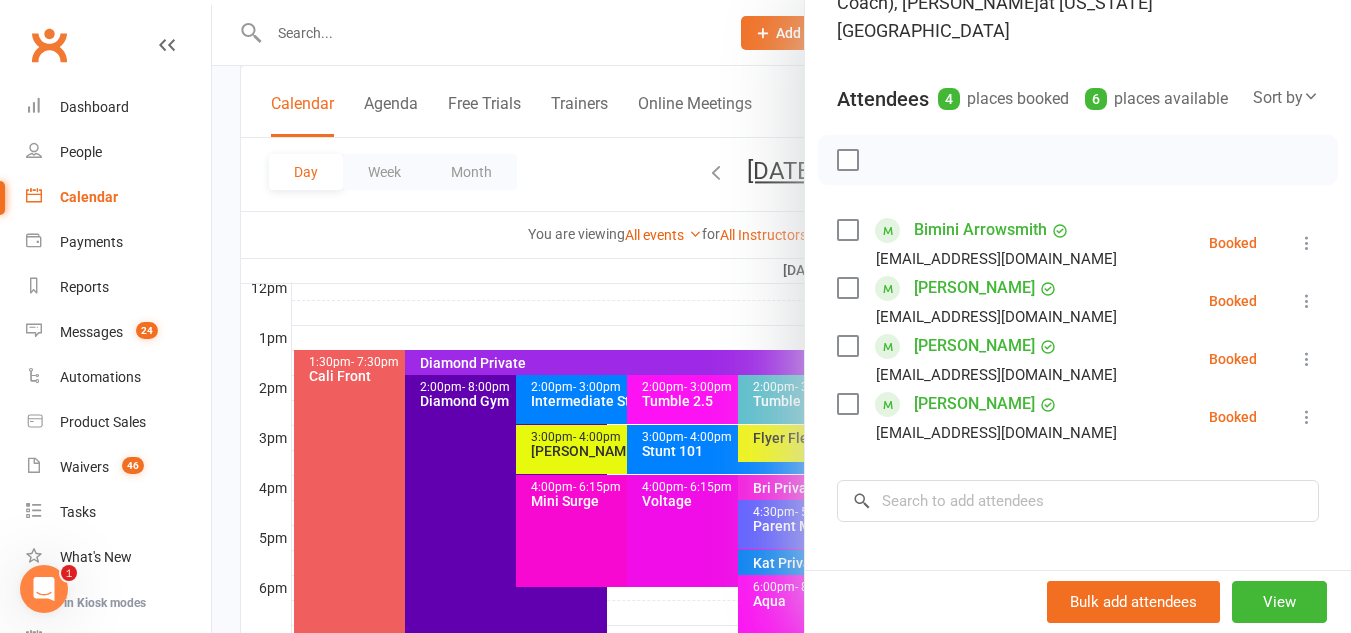 scroll, scrollTop: 215, scrollLeft: 0, axis: vertical 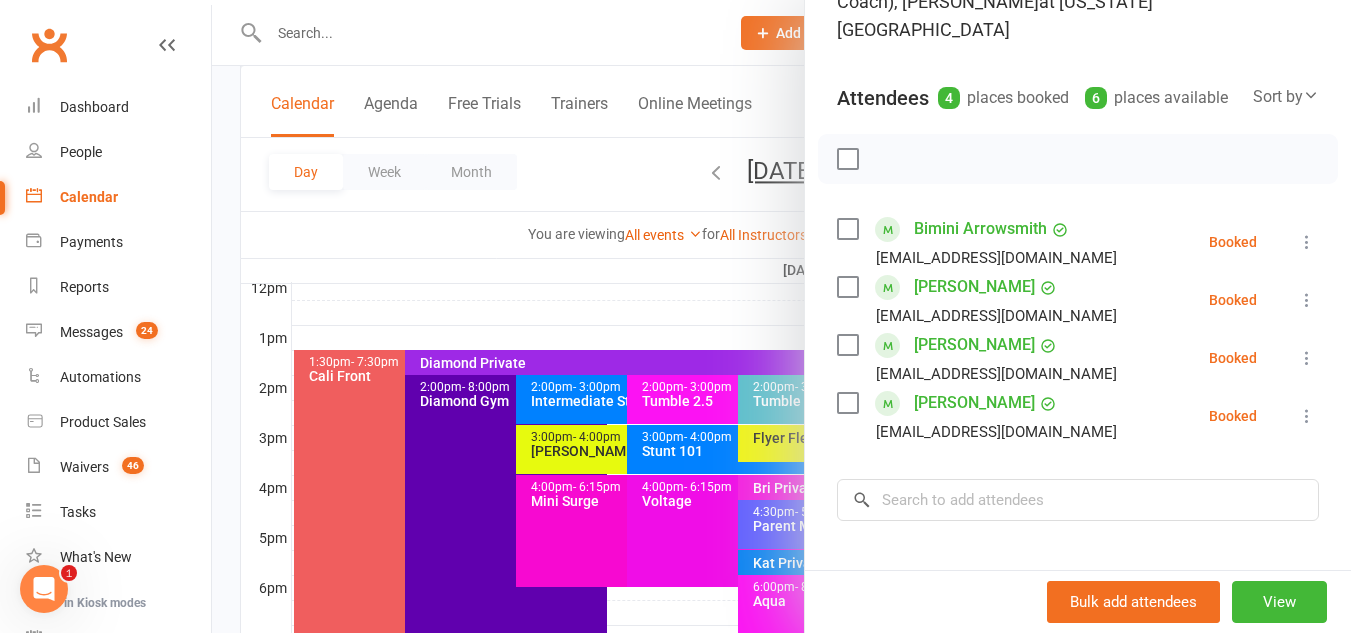 click at bounding box center [1307, 242] 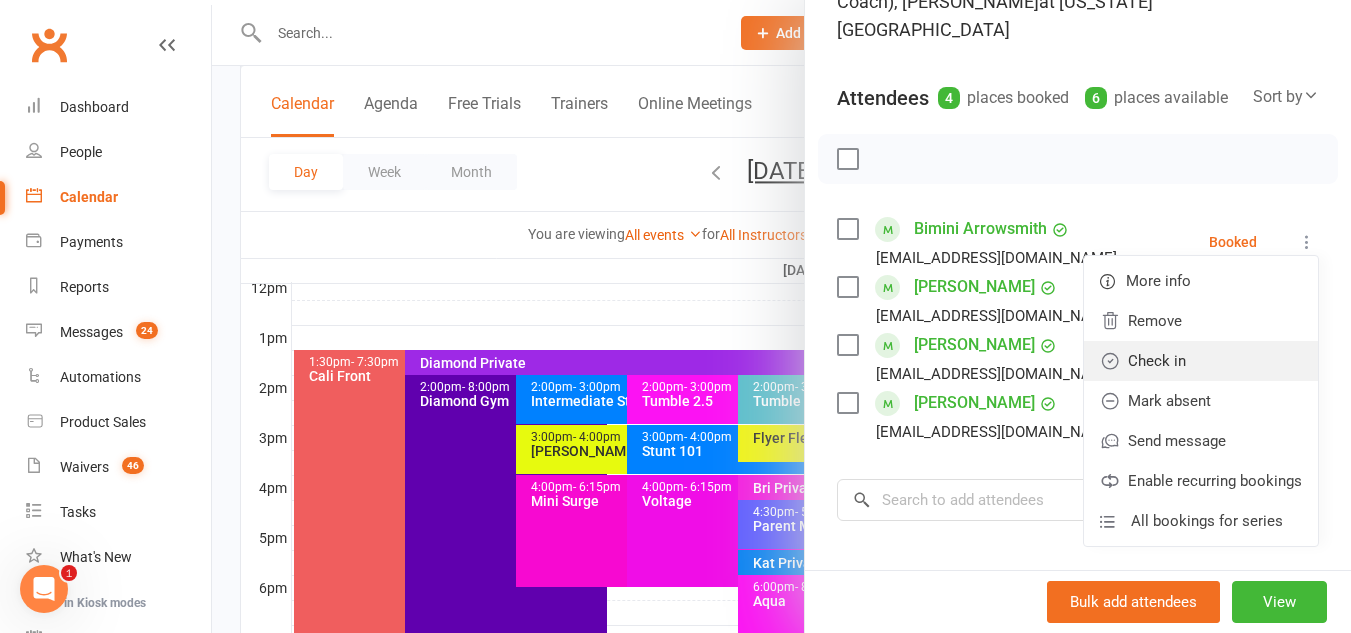 click on "Check in" at bounding box center [1201, 361] 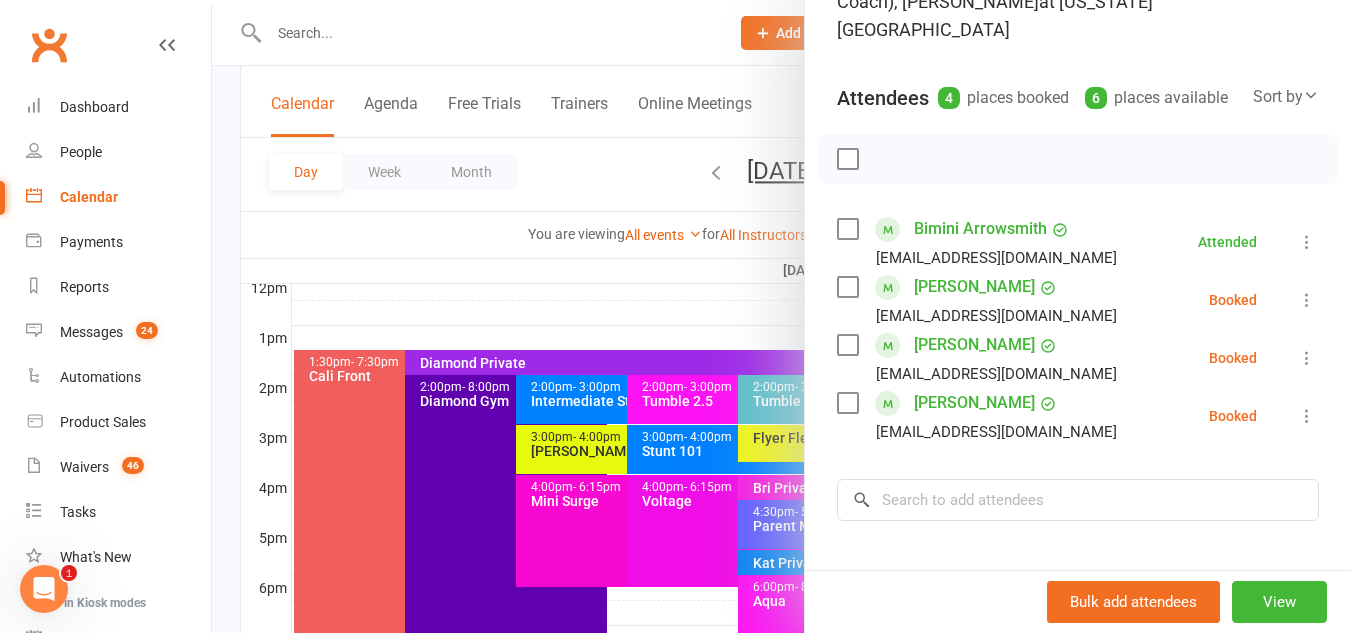 scroll, scrollTop: 217, scrollLeft: 0, axis: vertical 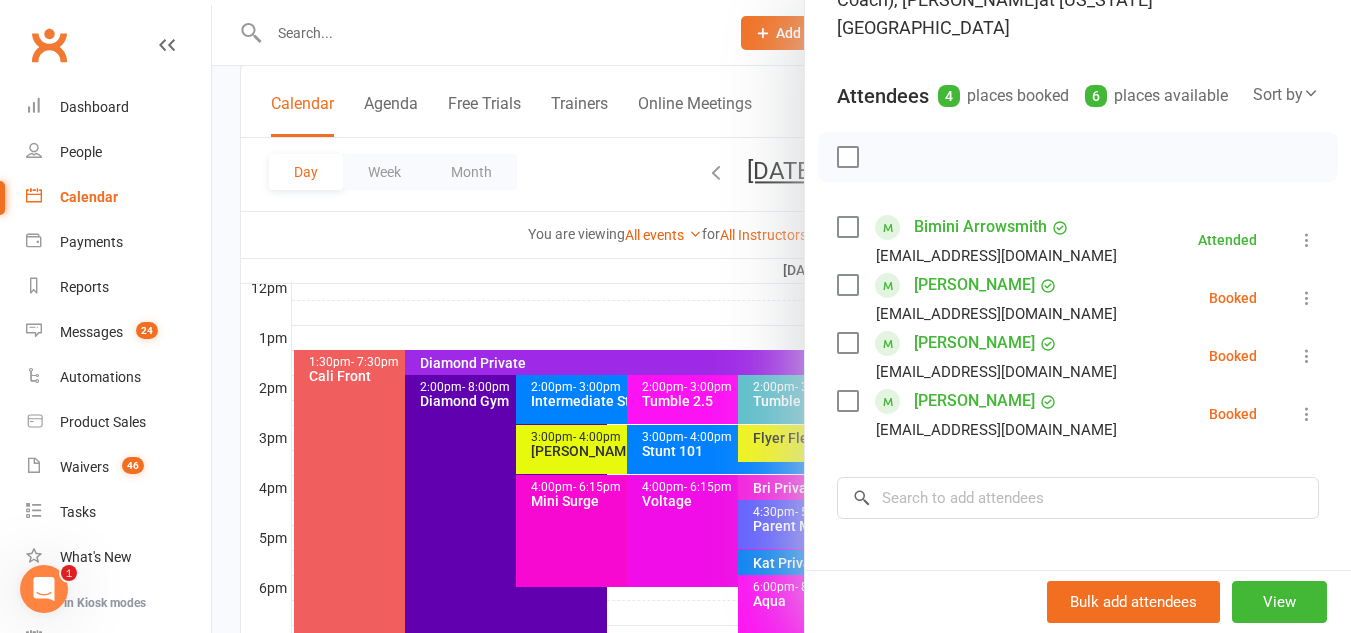 click at bounding box center (781, 316) 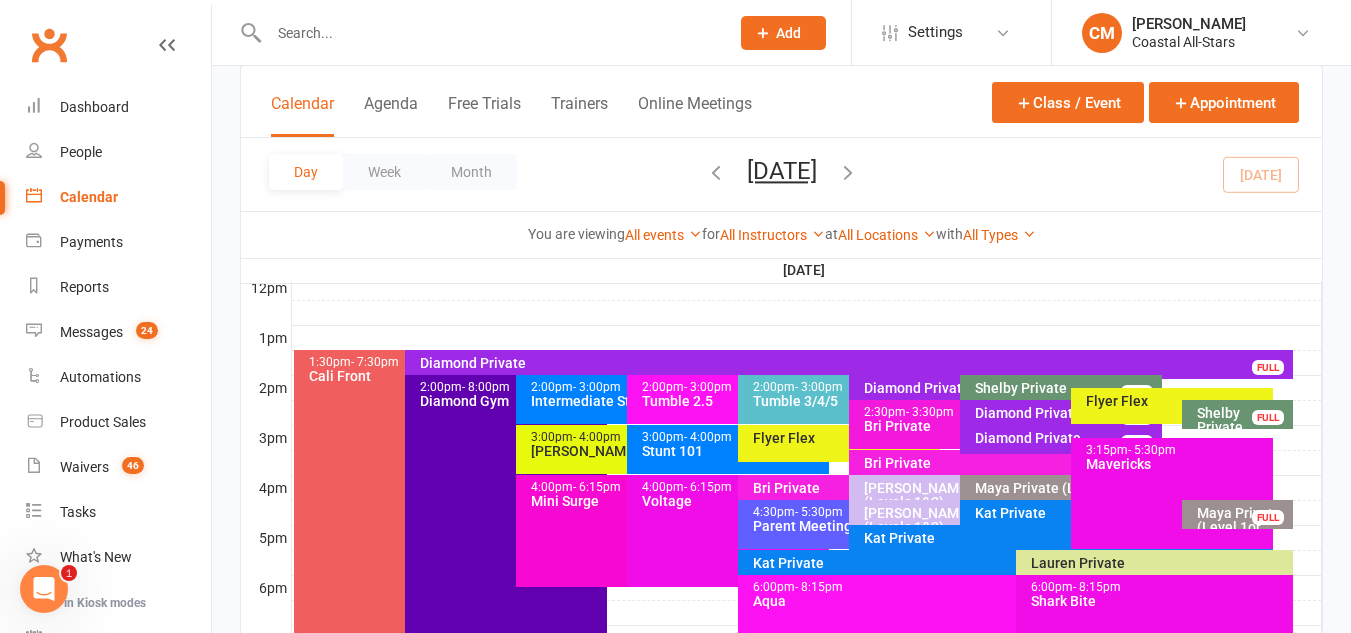 click on "2:00pm  - 3:00pm" at bounding box center [733, 387] 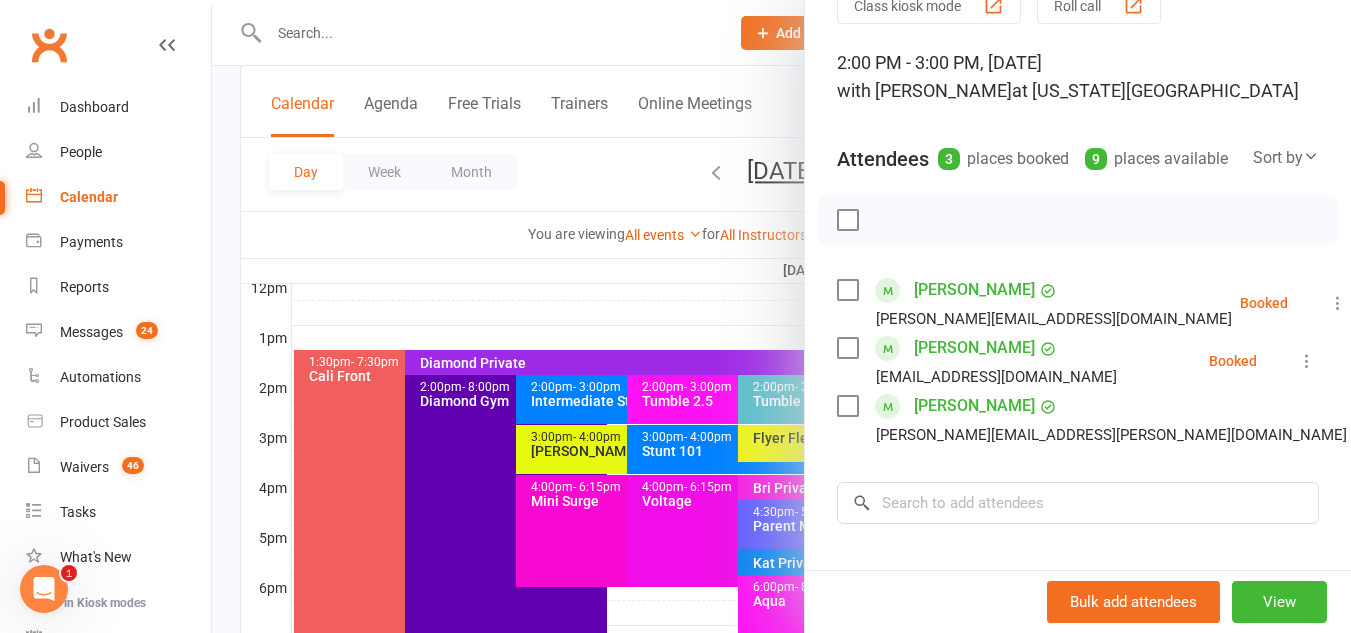 scroll, scrollTop: 0, scrollLeft: 0, axis: both 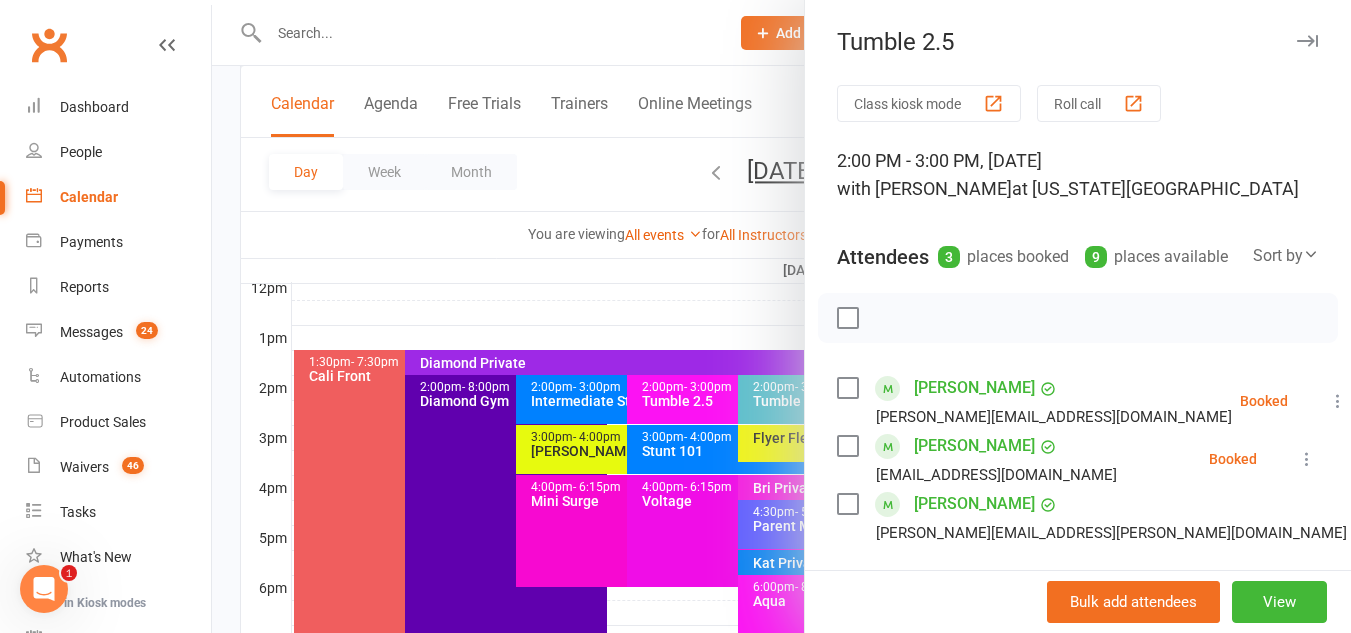 click at bounding box center (781, 316) 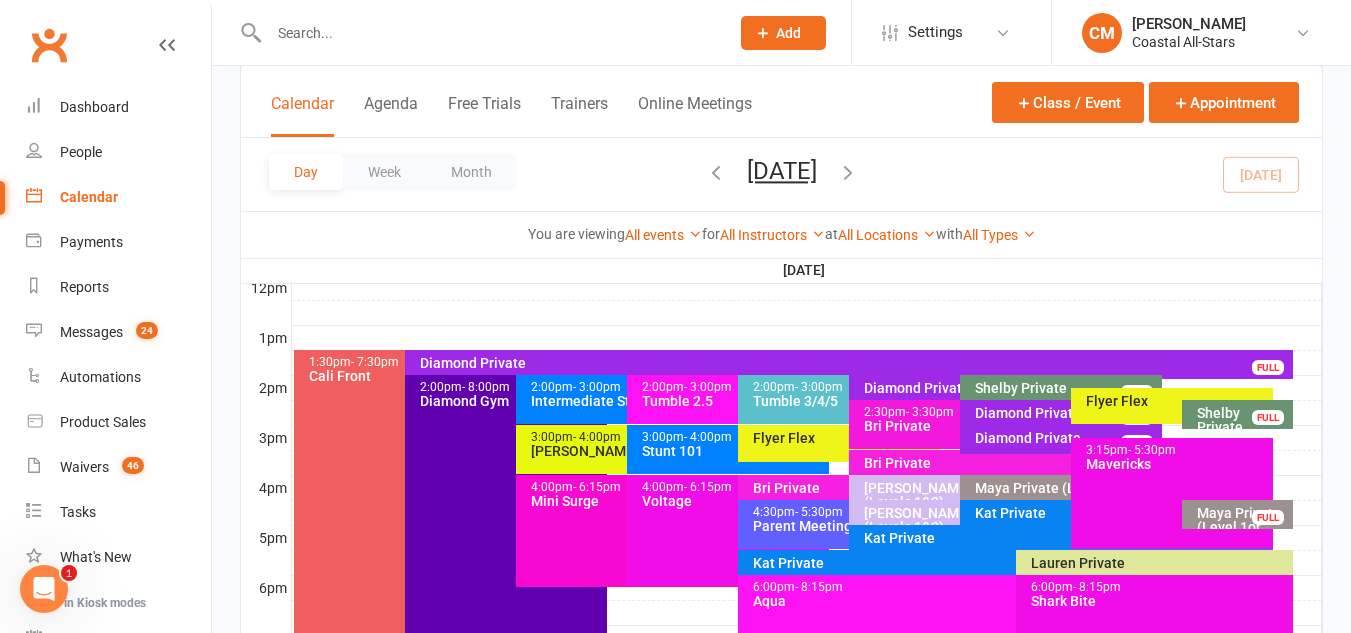 click on "2:00pm  - 3:00pm Tumble 3/4/5" at bounding box center (839, 399) 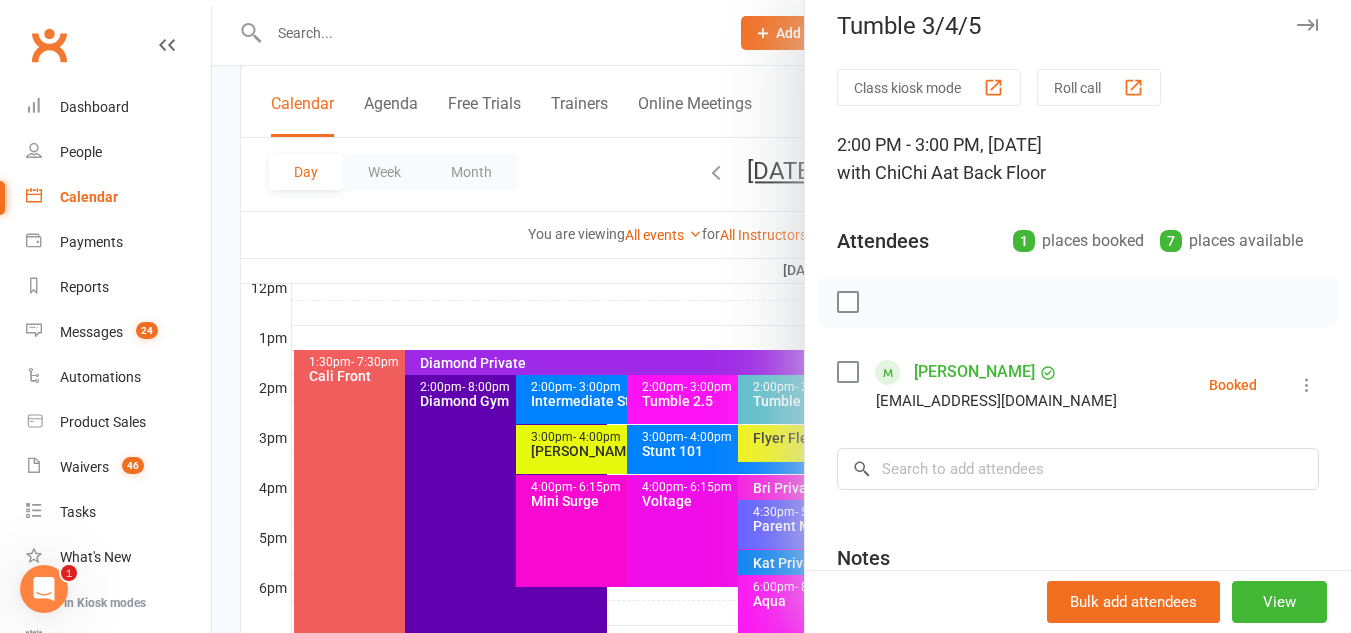scroll, scrollTop: 26, scrollLeft: 0, axis: vertical 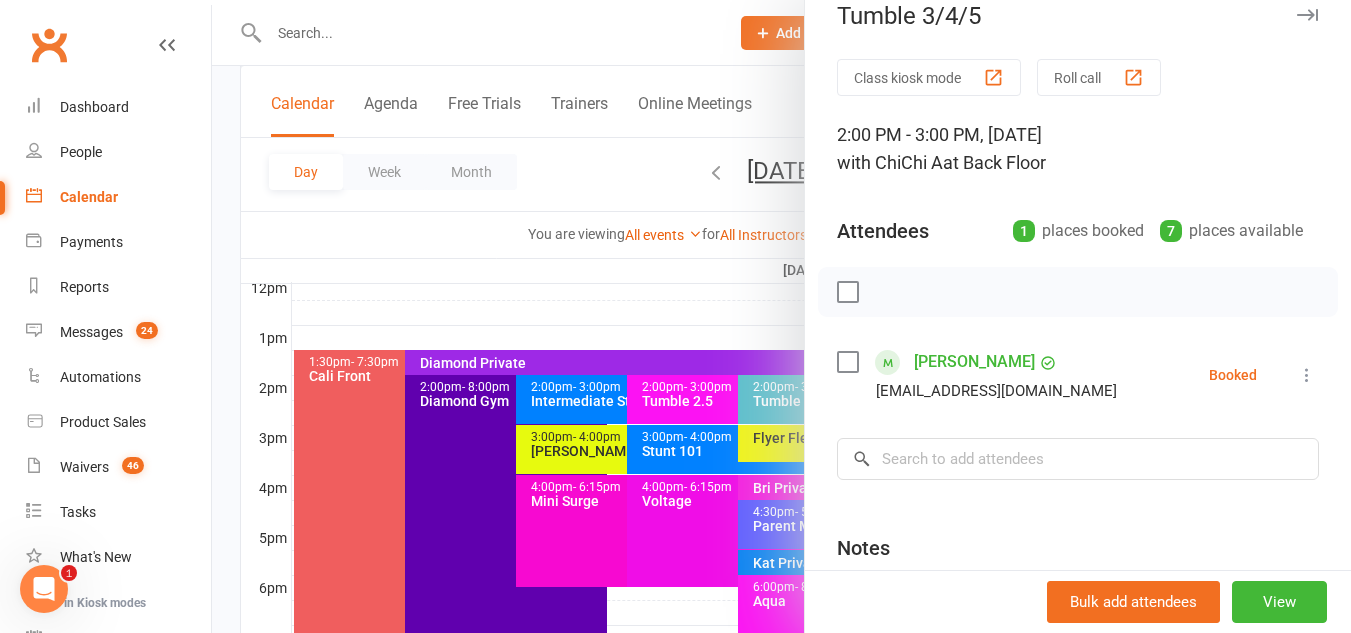 click at bounding box center (781, 316) 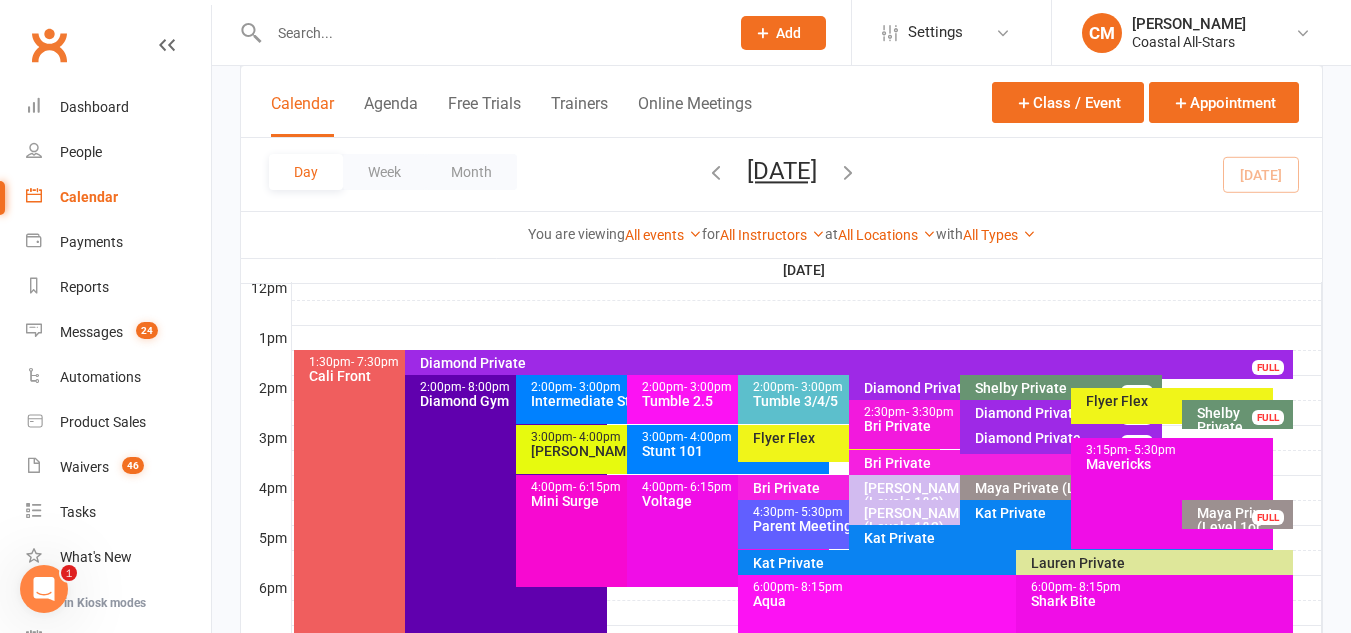 click on "Shelby Private FULL" at bounding box center (1061, 389) 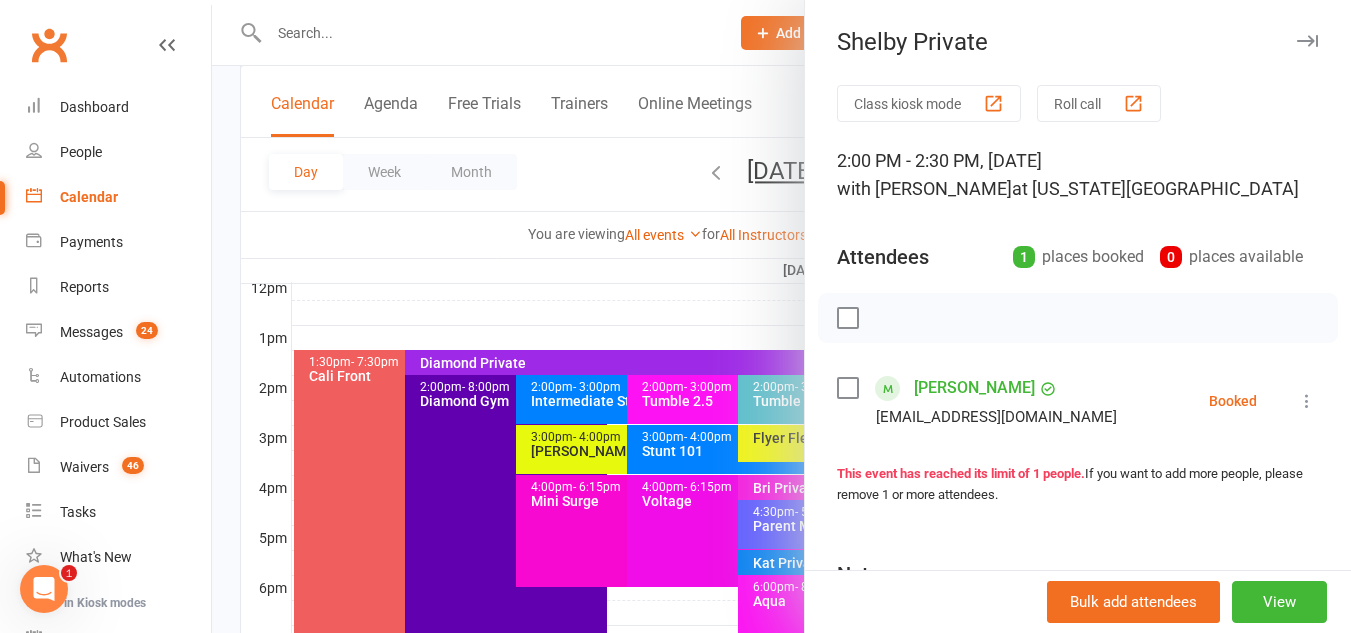 click at bounding box center (781, 316) 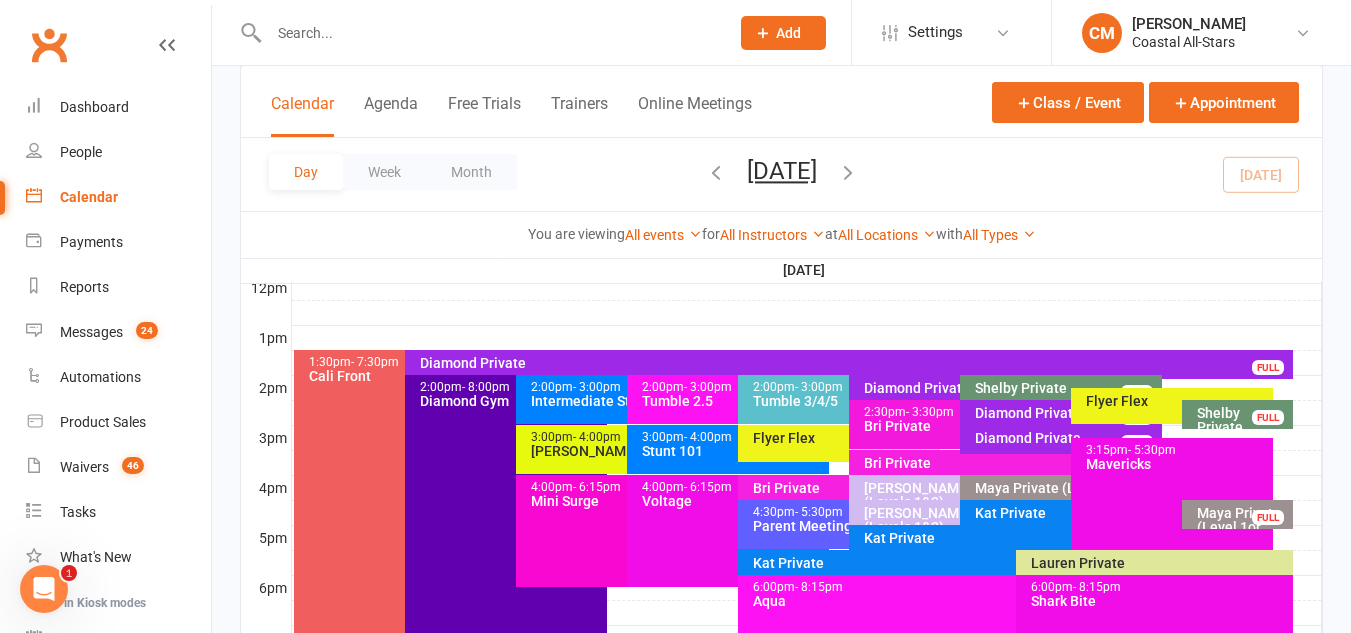 click on "Tumble 2.5" at bounding box center (733, 401) 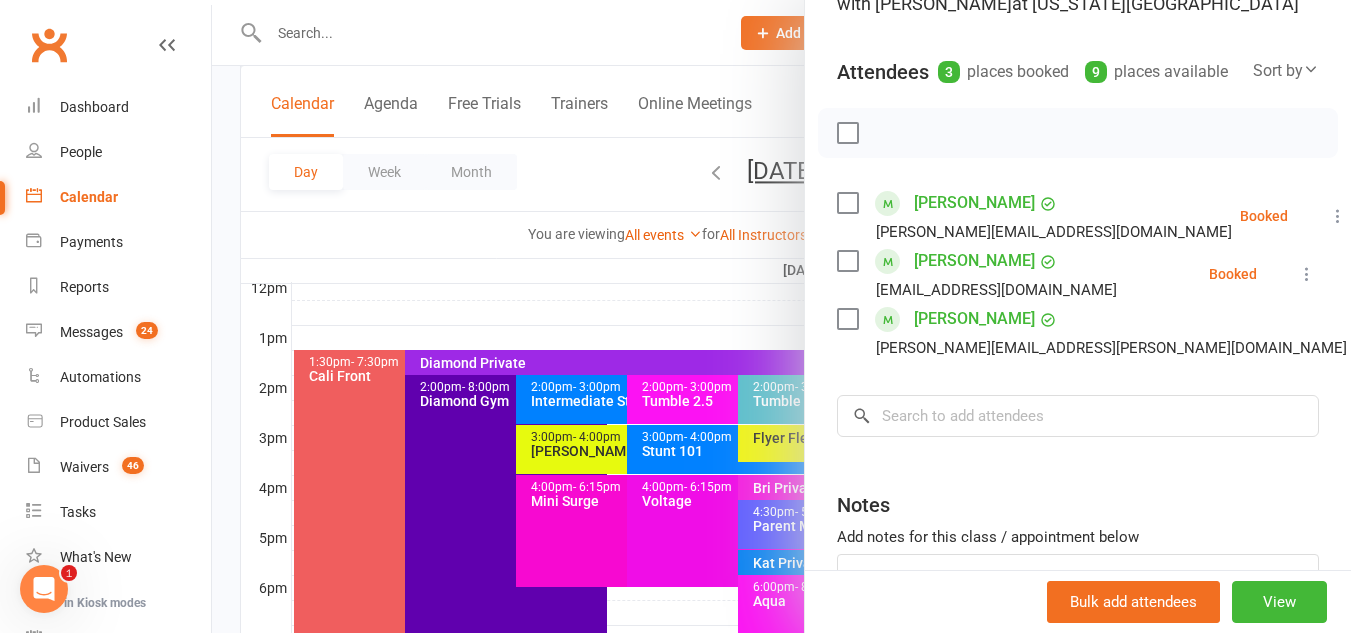scroll, scrollTop: 190, scrollLeft: 0, axis: vertical 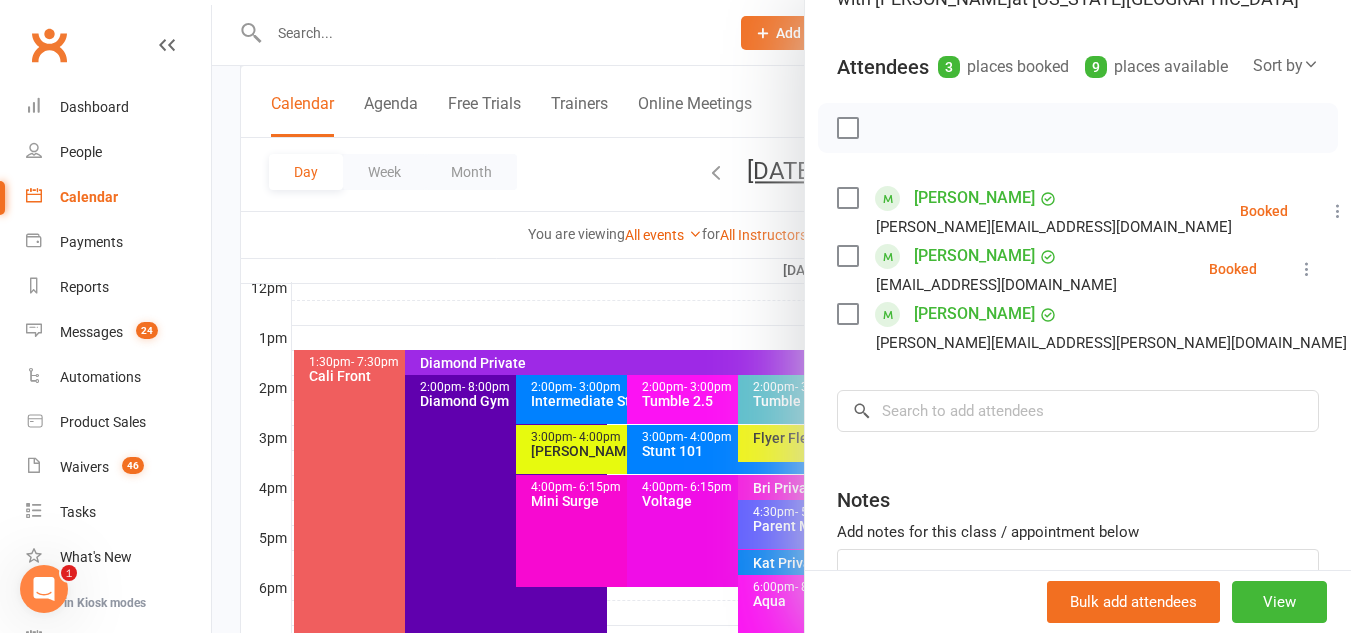 click at bounding box center [781, 316] 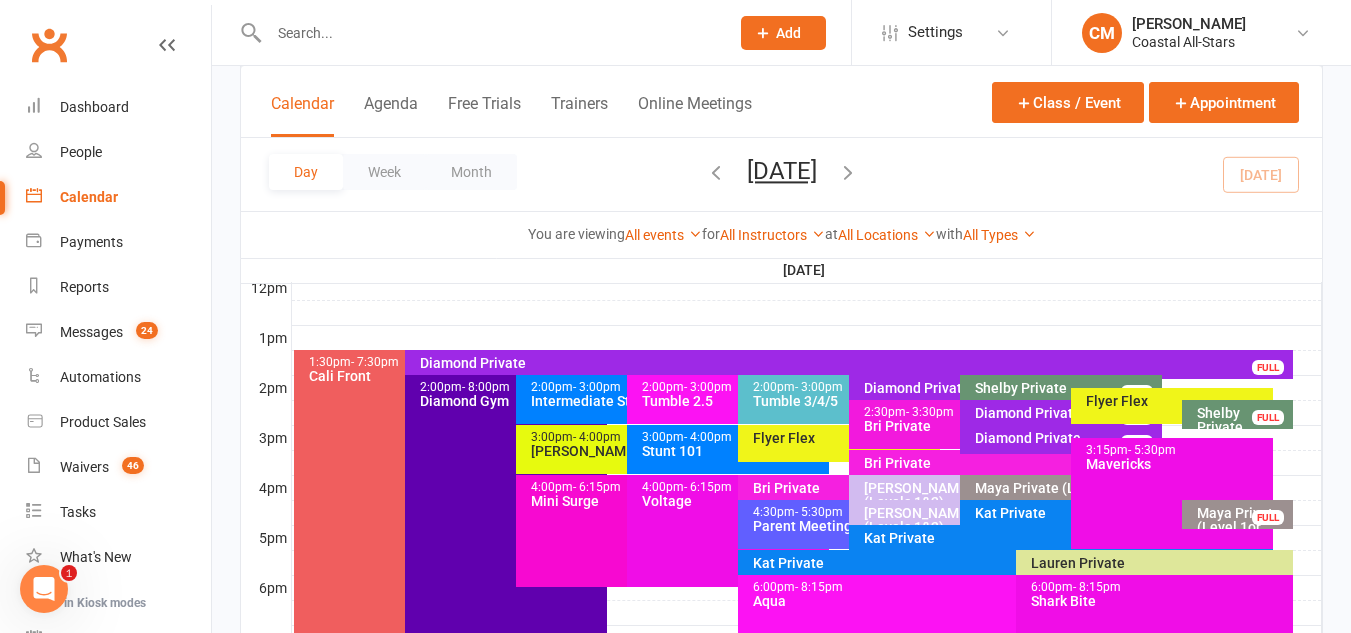 click on "Shelby Private FULL" at bounding box center [1061, 389] 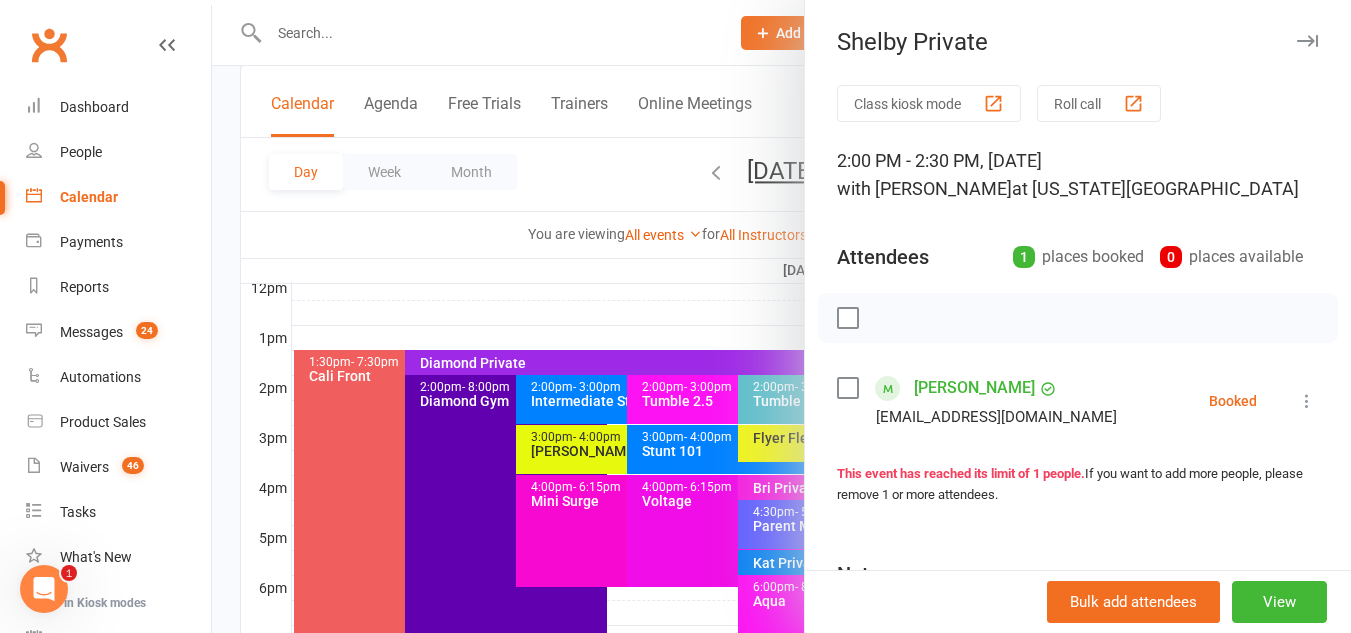 click at bounding box center (1307, 401) 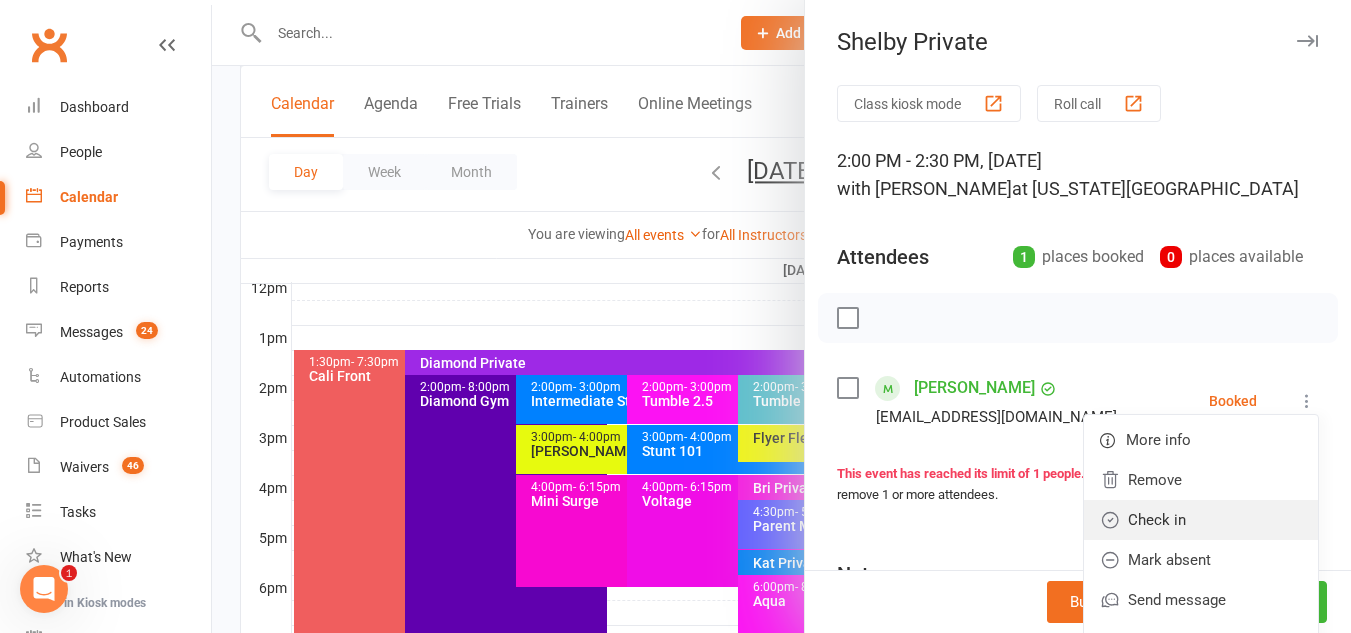 click on "Check in" at bounding box center (1201, 520) 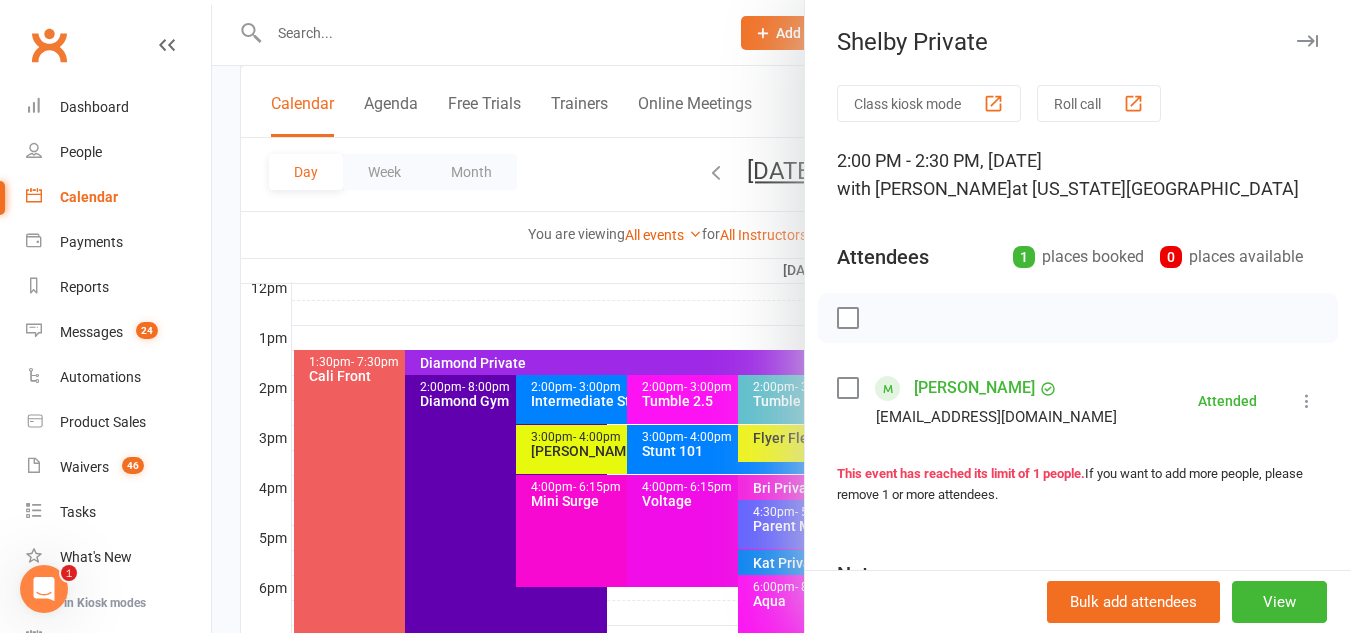 click at bounding box center (781, 316) 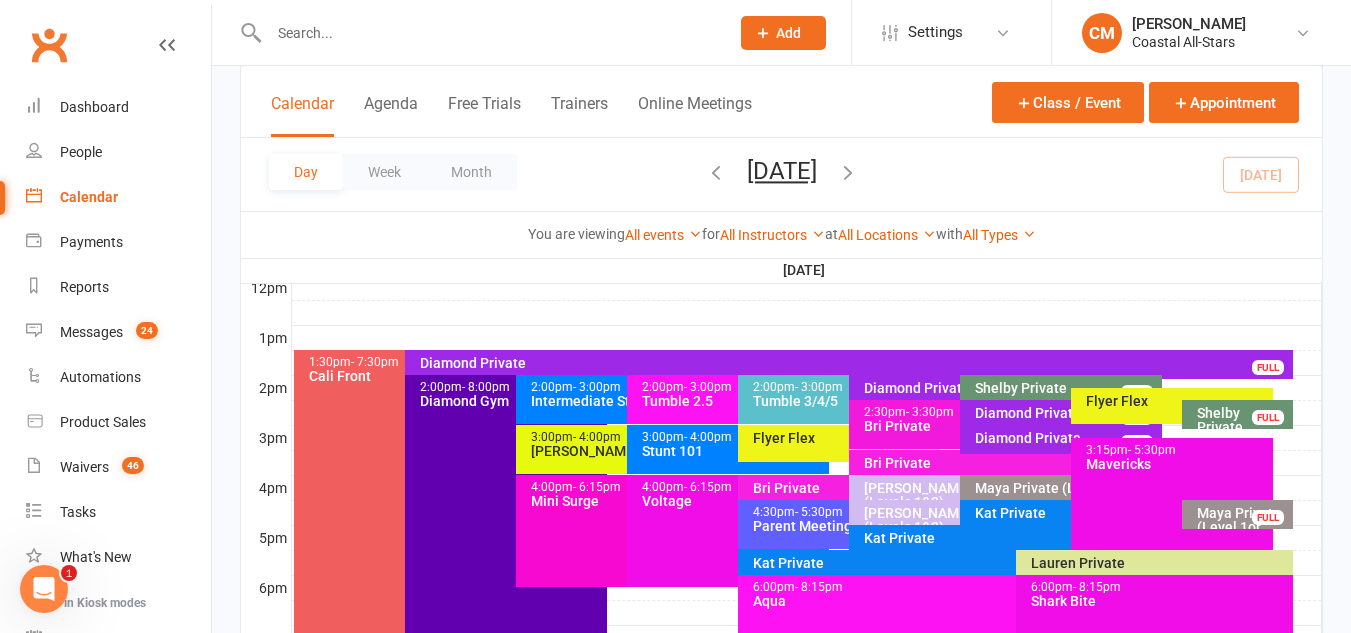 click on "Diamond Private" at bounding box center [955, 388] 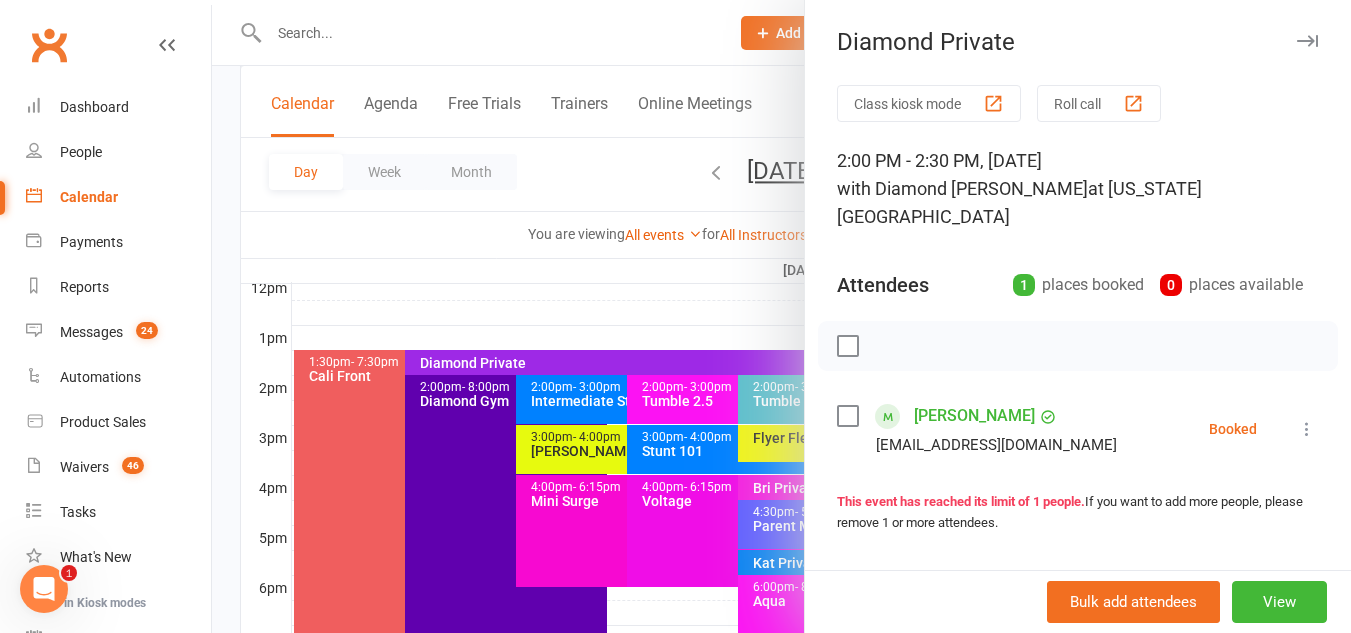 click at bounding box center [781, 316] 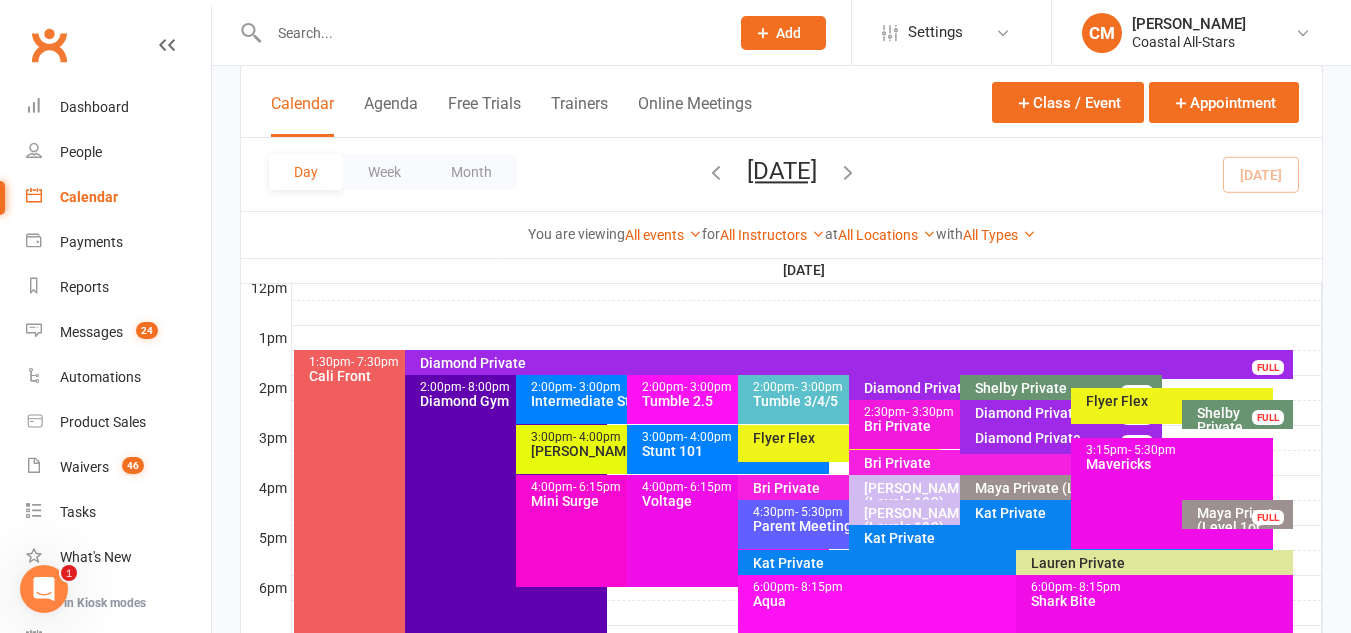 click on "Intermediate Stunt" at bounding box center (622, 401) 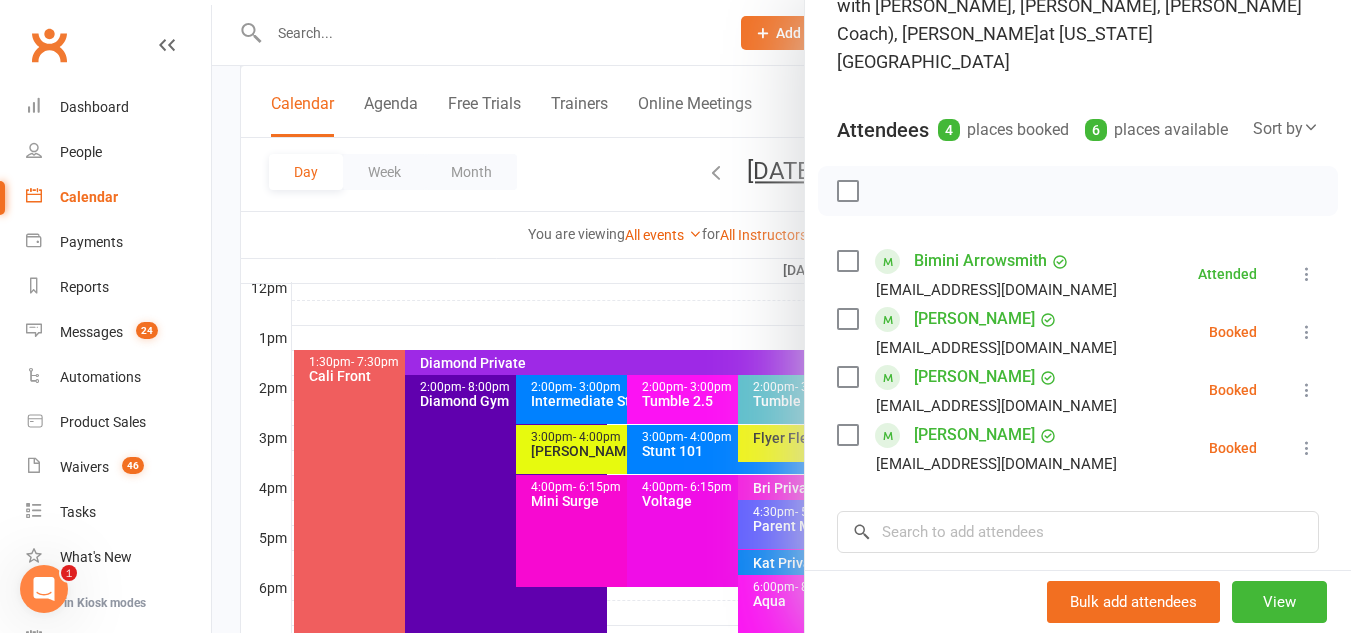 scroll, scrollTop: 207, scrollLeft: 0, axis: vertical 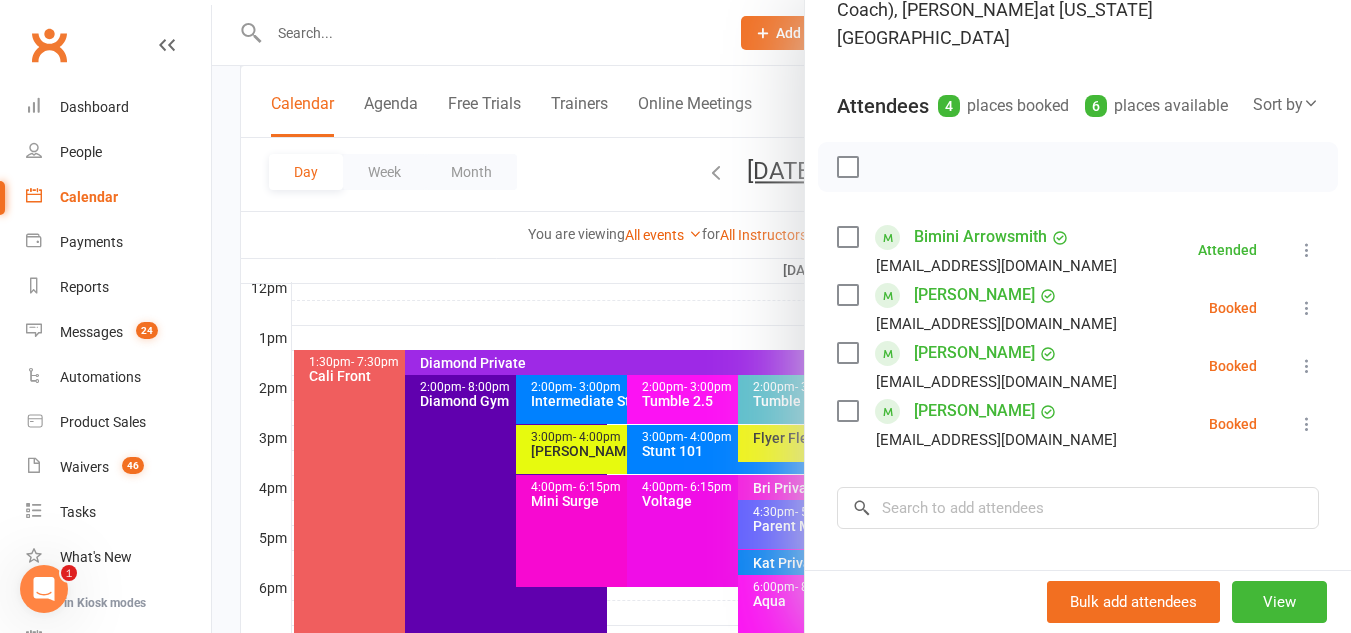 click at bounding box center [781, 316] 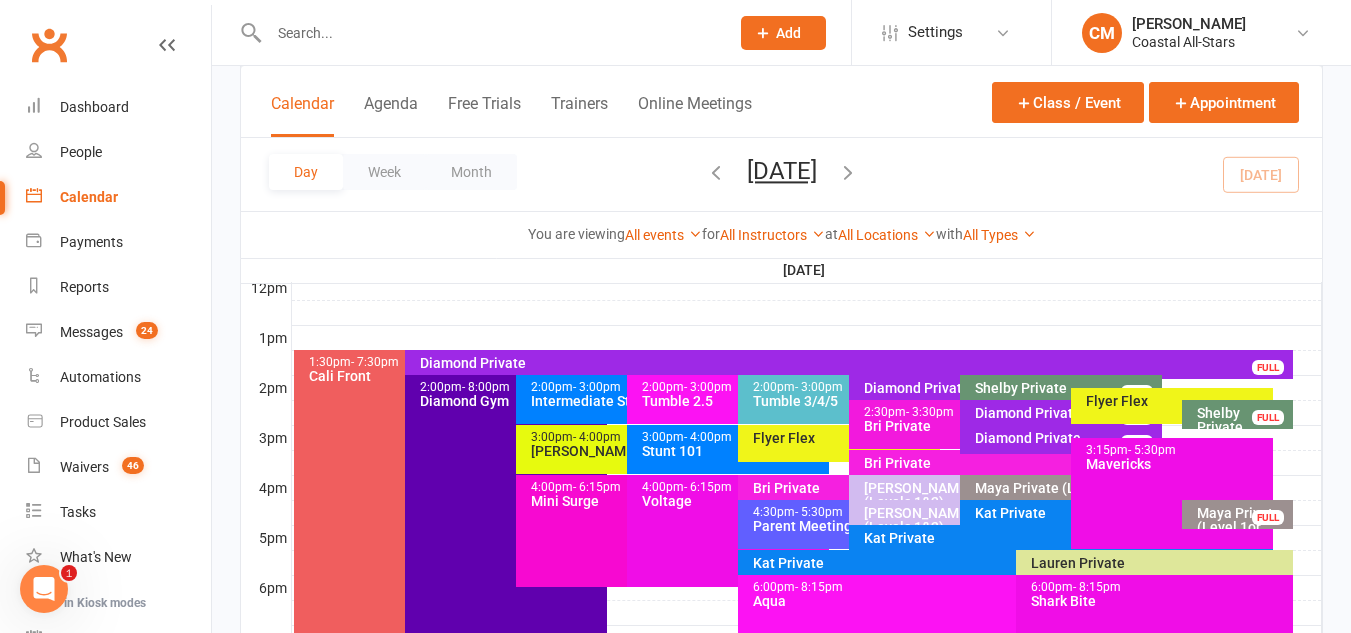 click on "2:00pm  - 3:00pm Tumble 2.5" at bounding box center (728, 399) 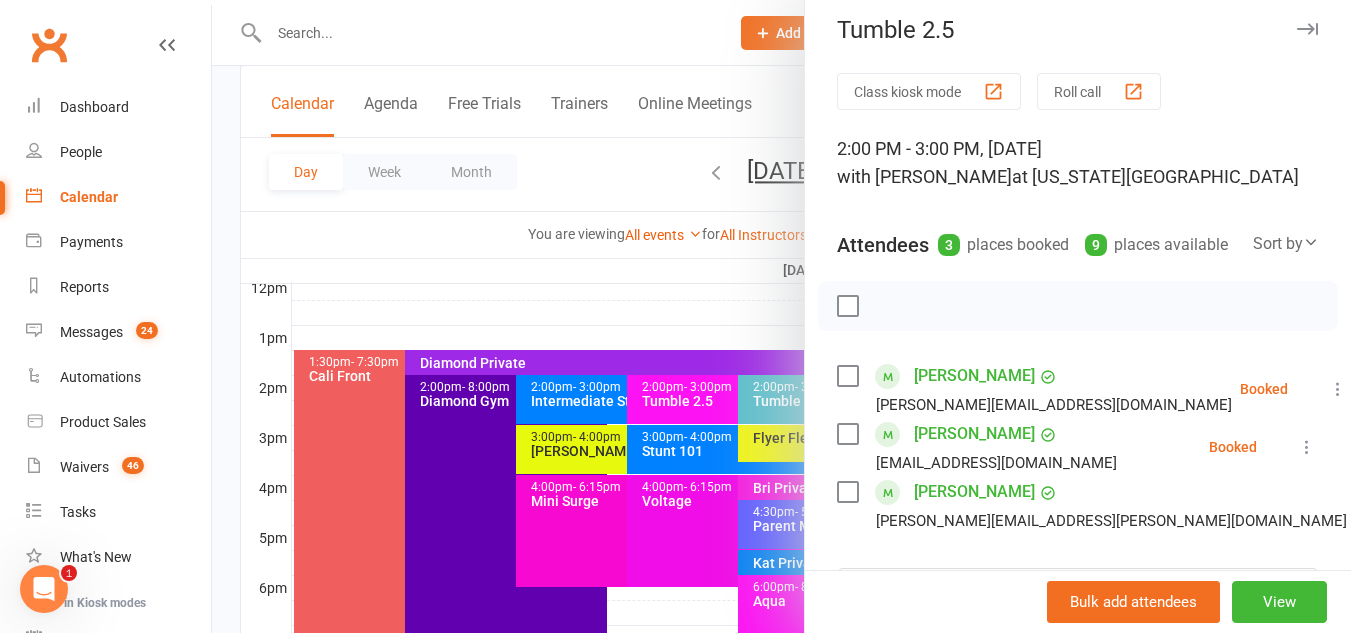 scroll, scrollTop: 180, scrollLeft: 0, axis: vertical 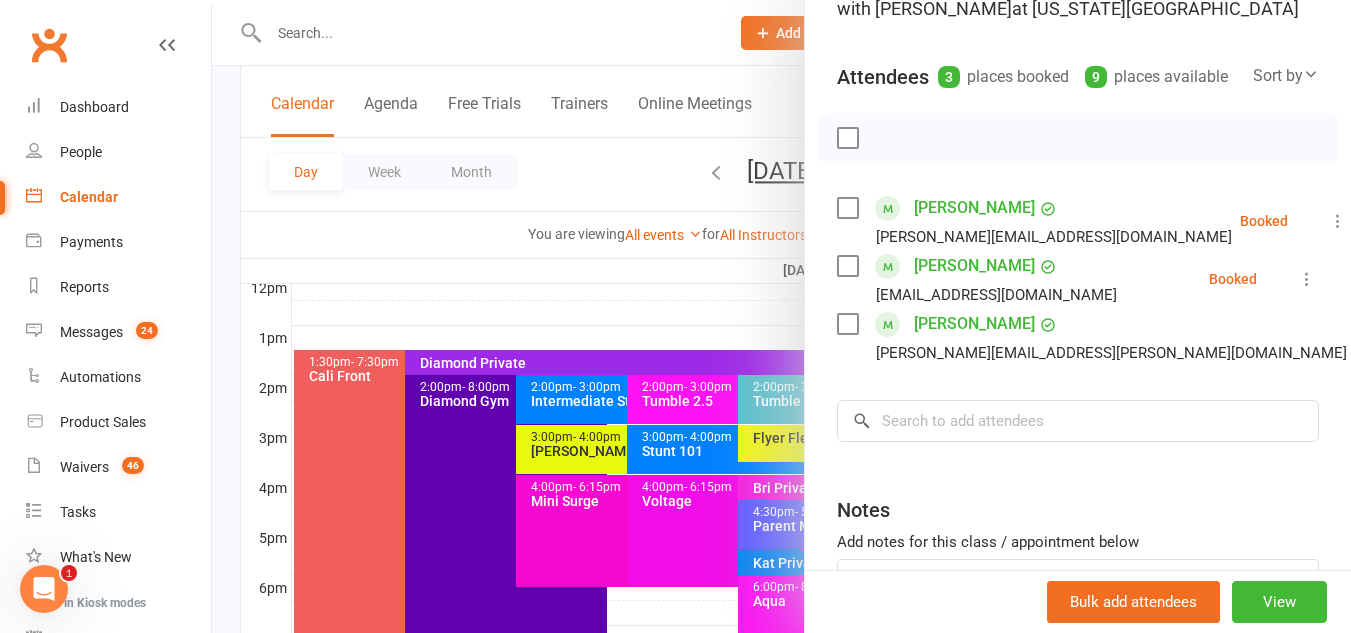 click at bounding box center (1307, 279) 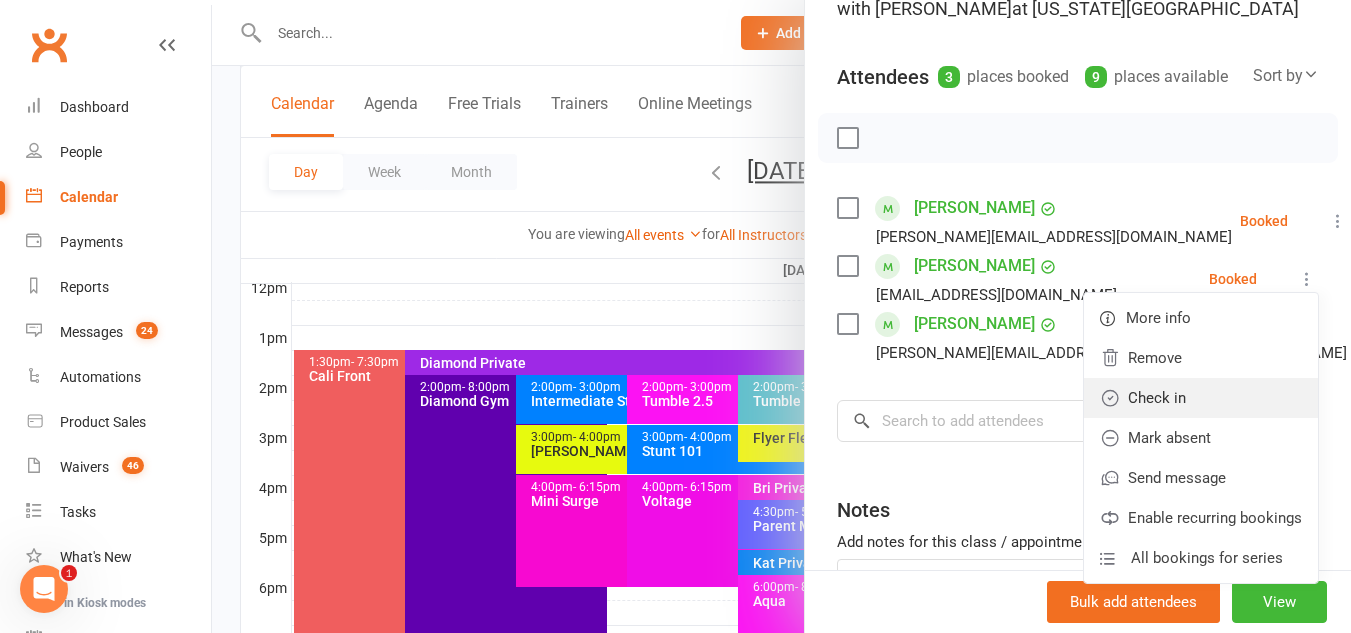 click on "Check in" at bounding box center (1201, 398) 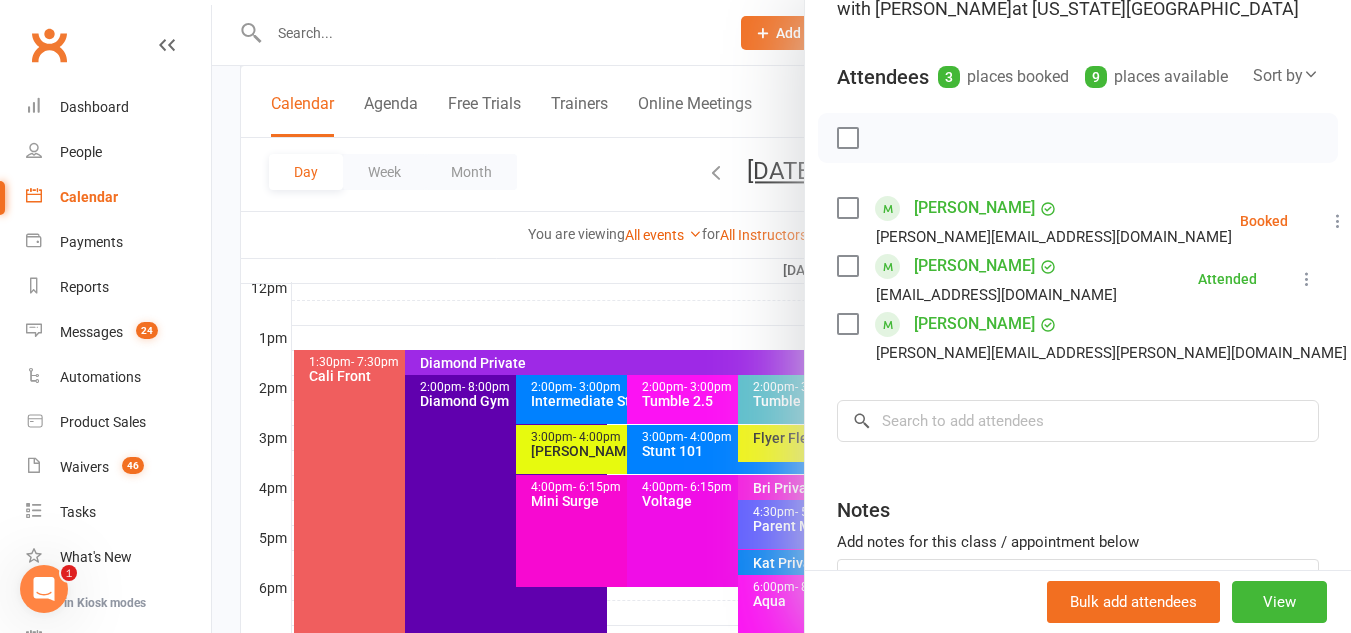 click at bounding box center (781, 316) 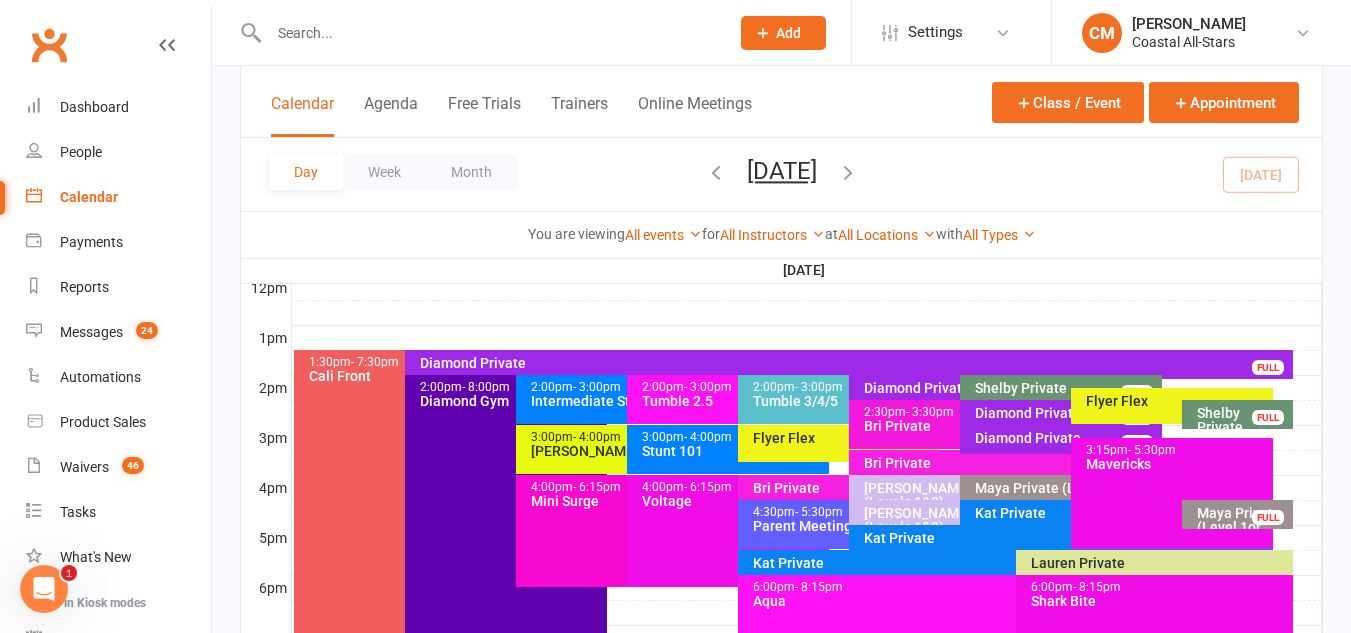 click on "Diamond Private FULL" at bounding box center (950, 389) 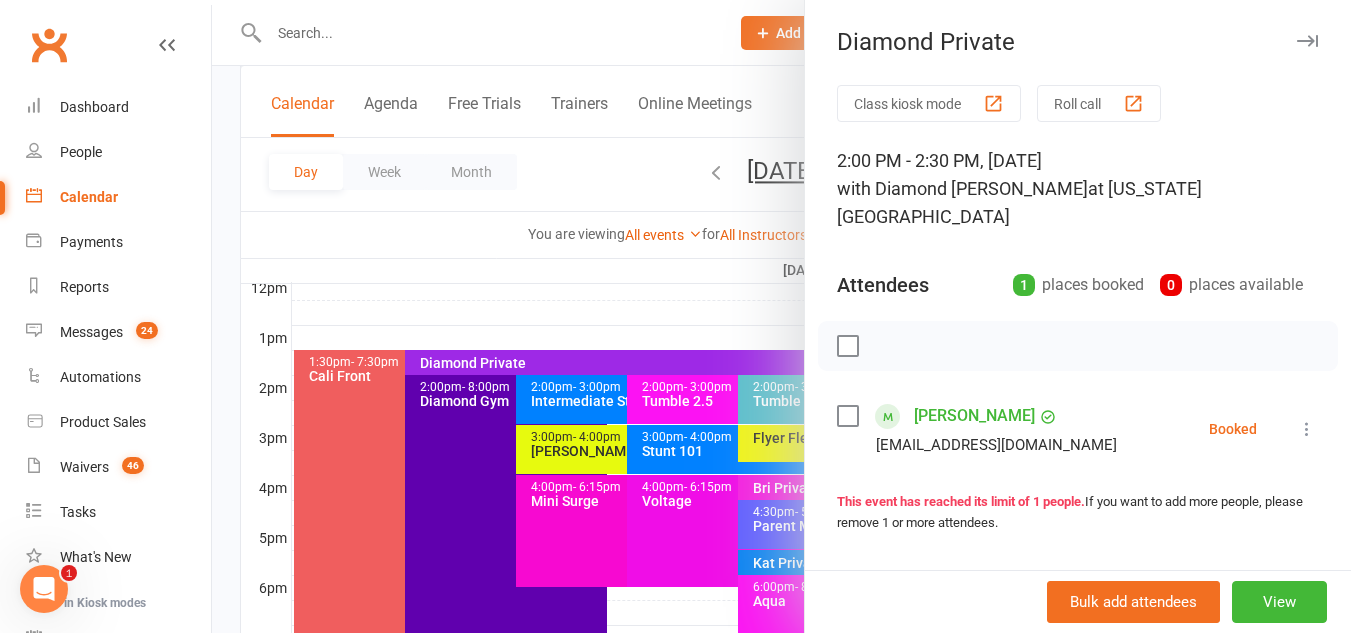 click at bounding box center [1307, 429] 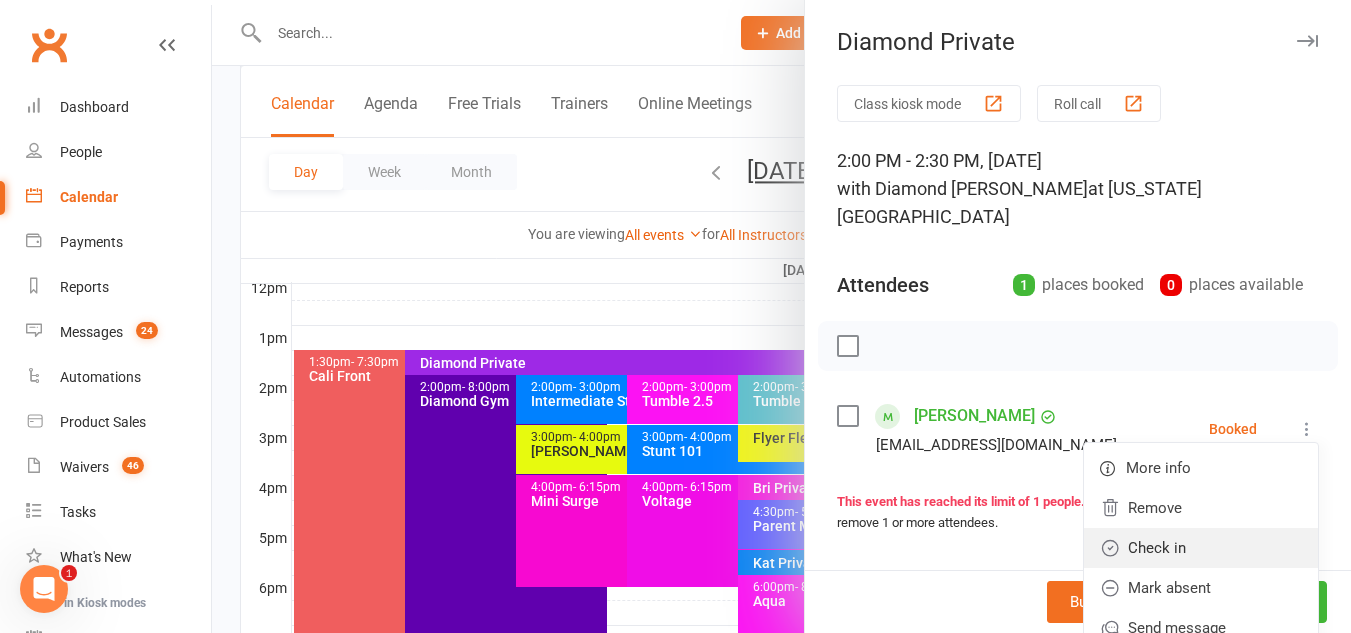 click on "Check in" at bounding box center [1201, 548] 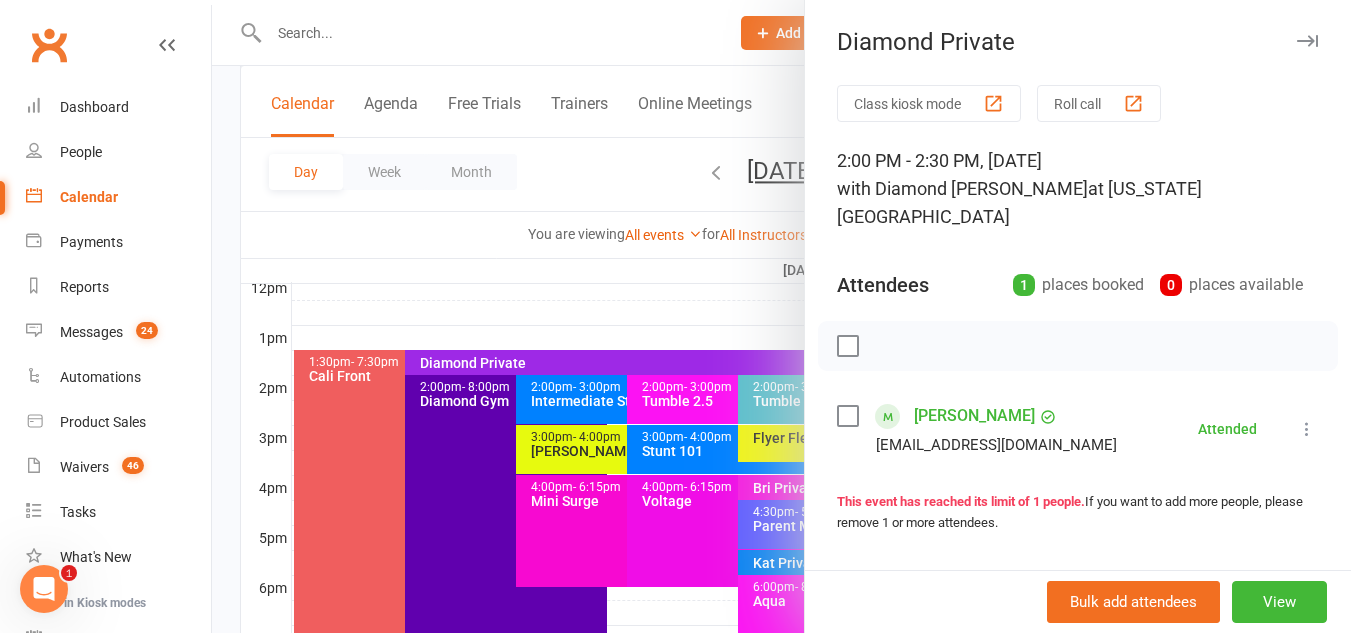 click at bounding box center (781, 316) 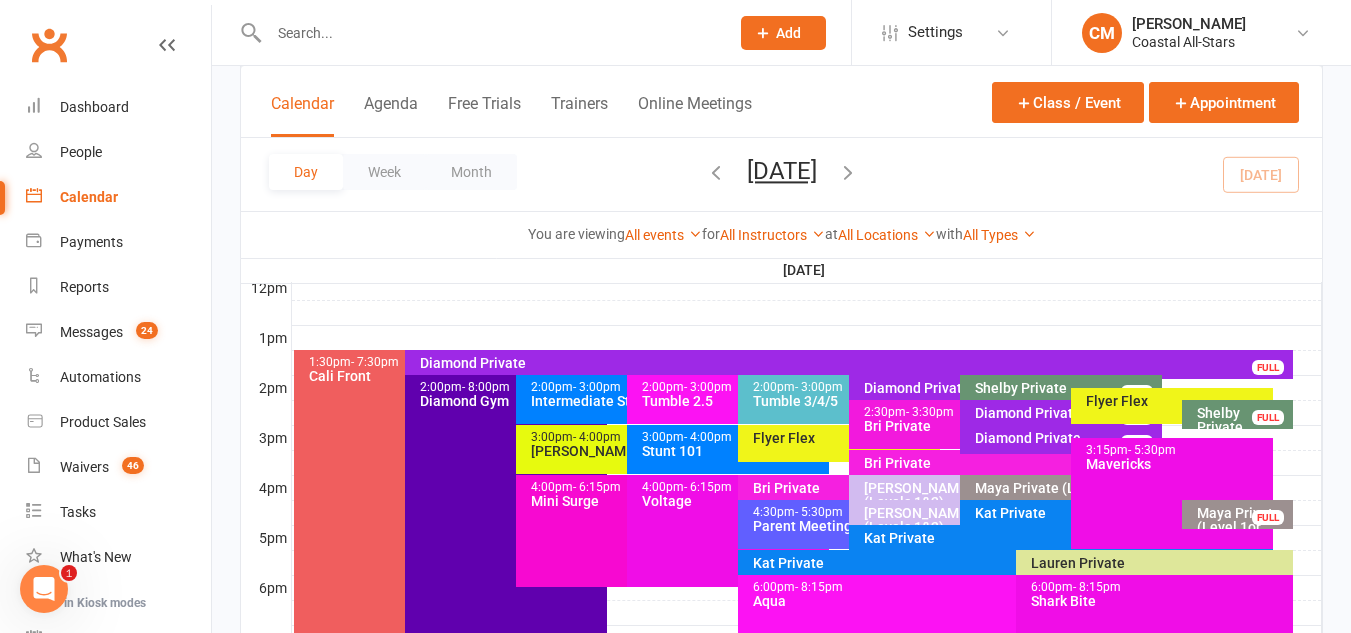 click on "- 3:00pm" at bounding box center [597, 387] 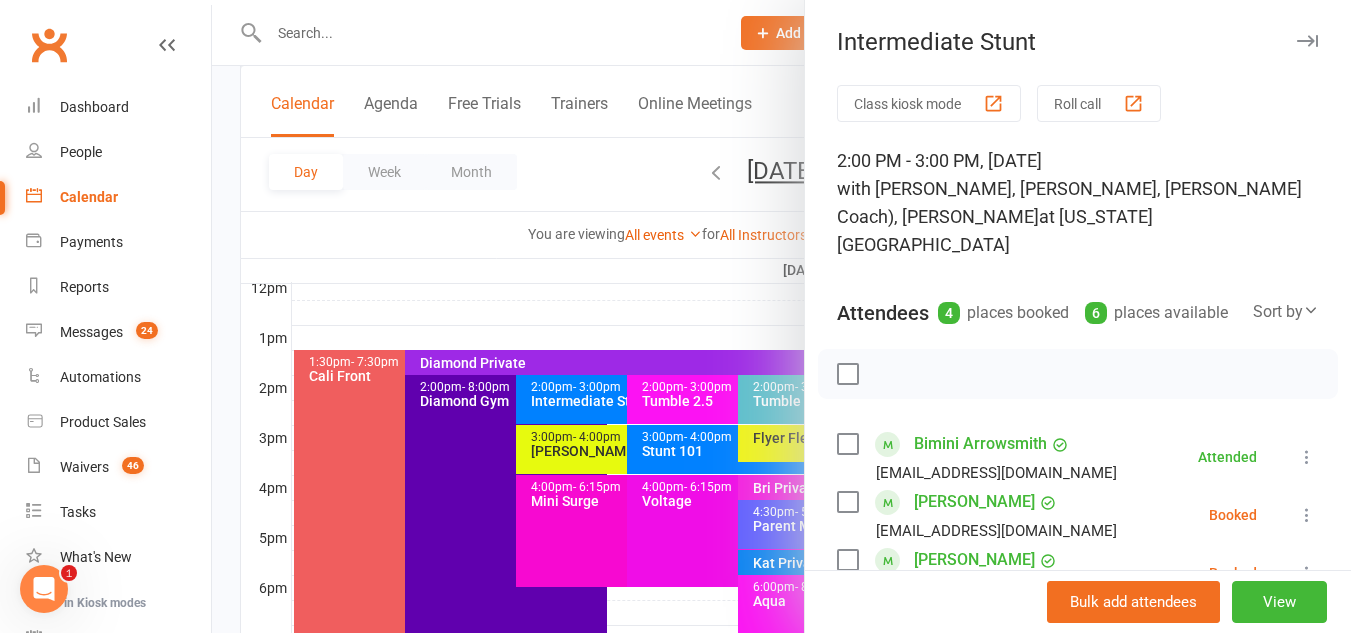 click at bounding box center (781, 316) 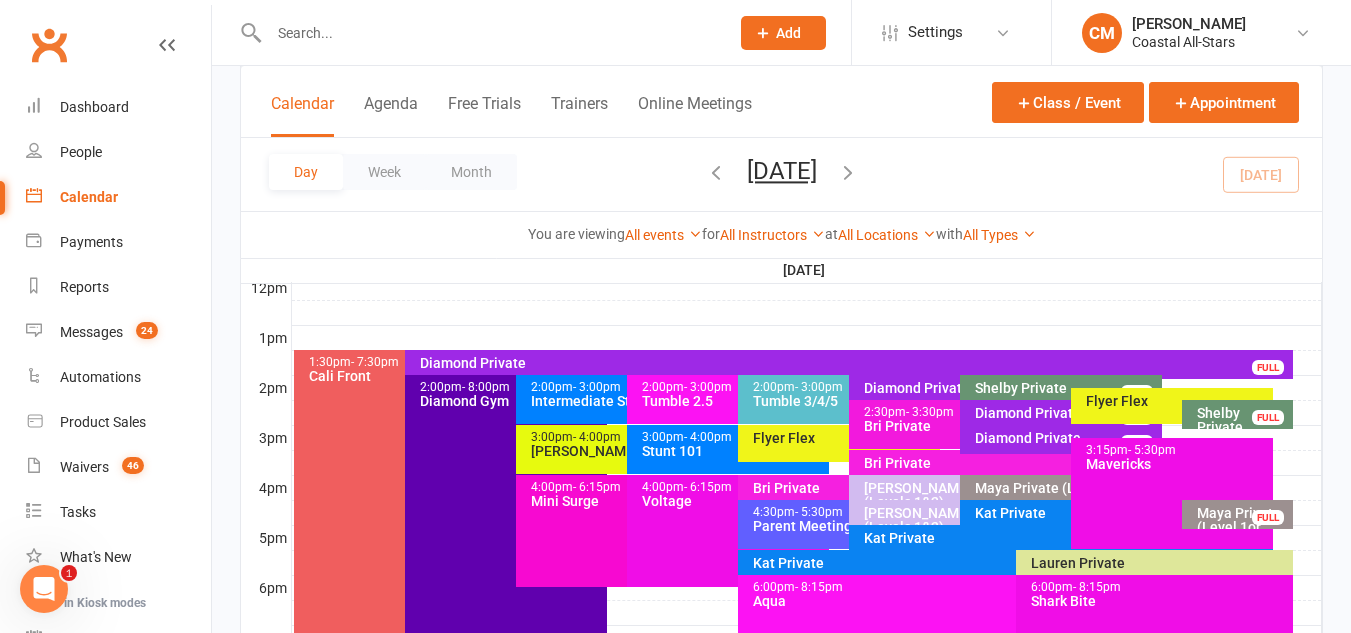 click on "2:00pm  - 3:00pm" at bounding box center (622, 387) 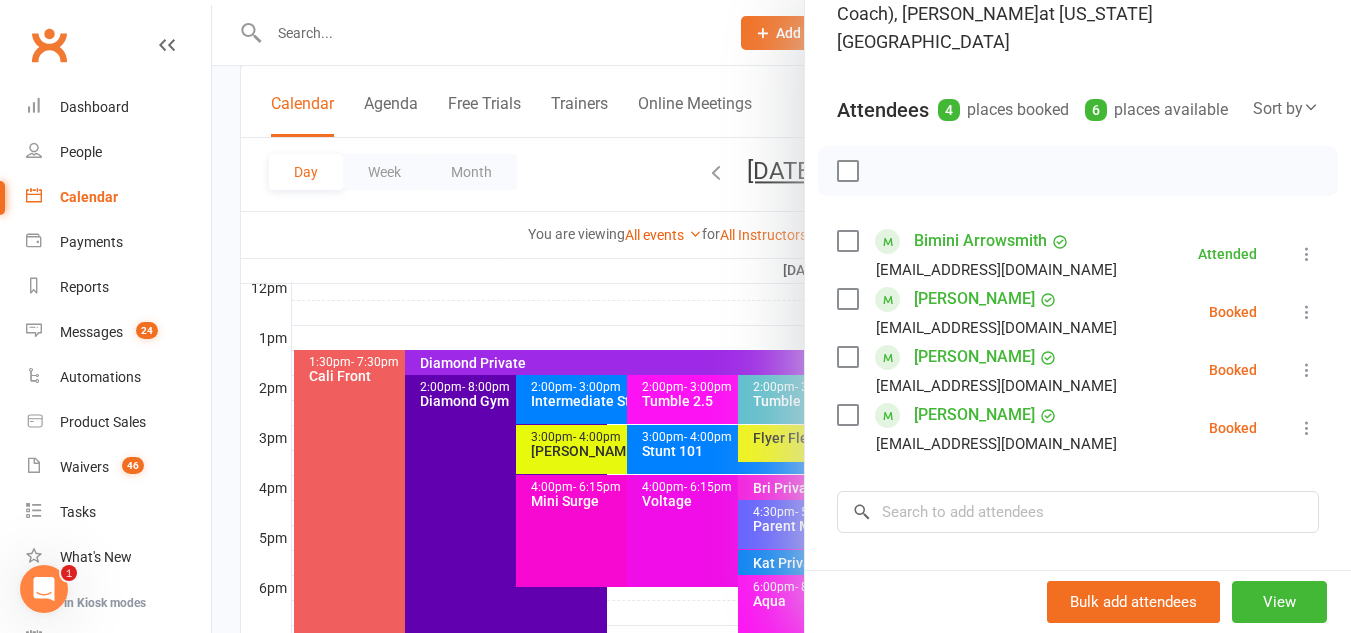 scroll, scrollTop: 204, scrollLeft: 0, axis: vertical 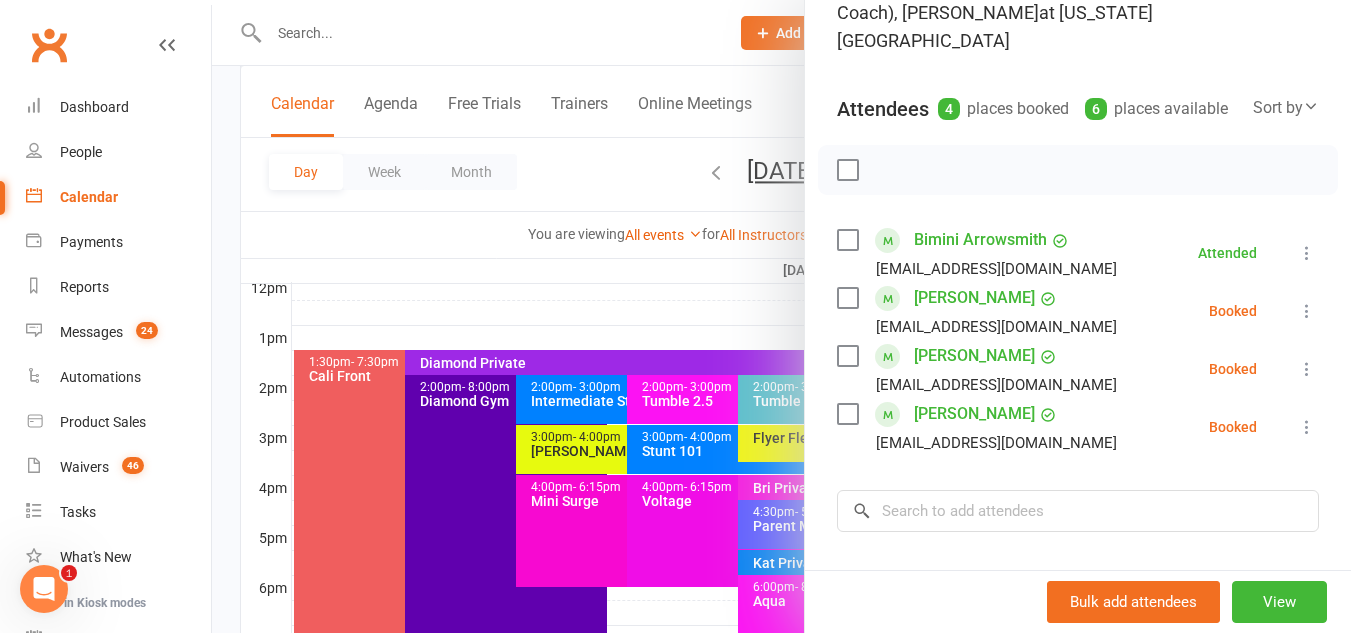 click at bounding box center [781, 316] 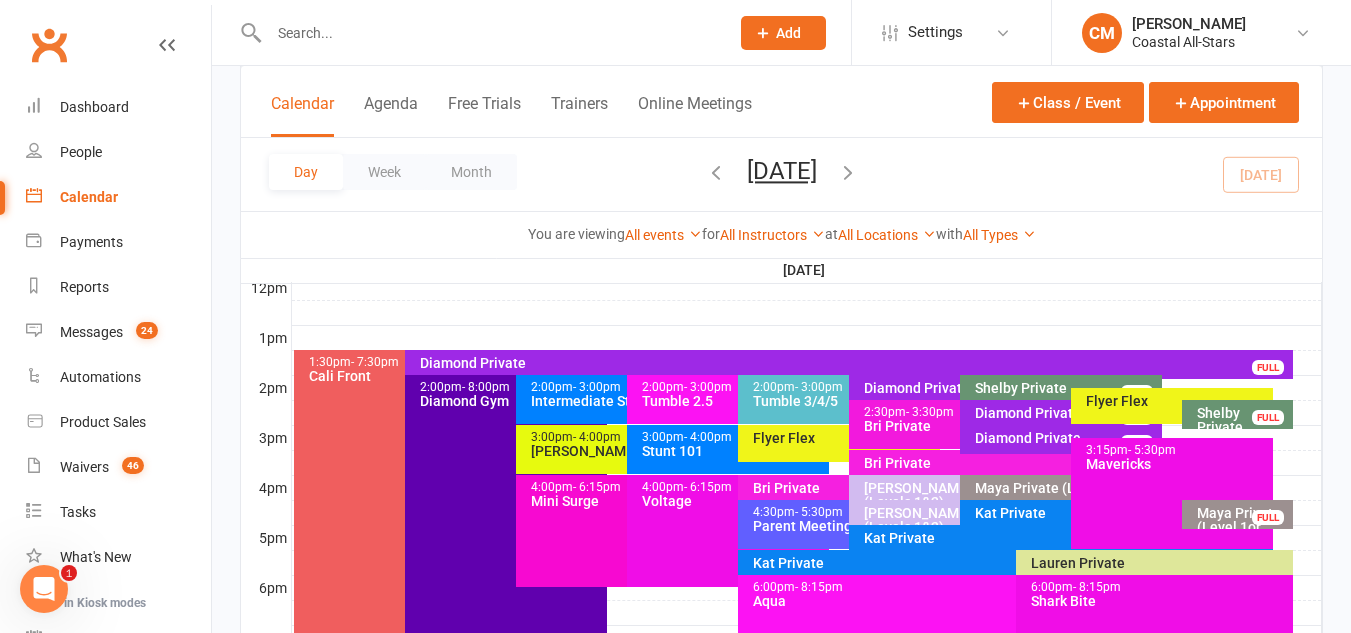 click on "- 3:00pm" at bounding box center (597, 387) 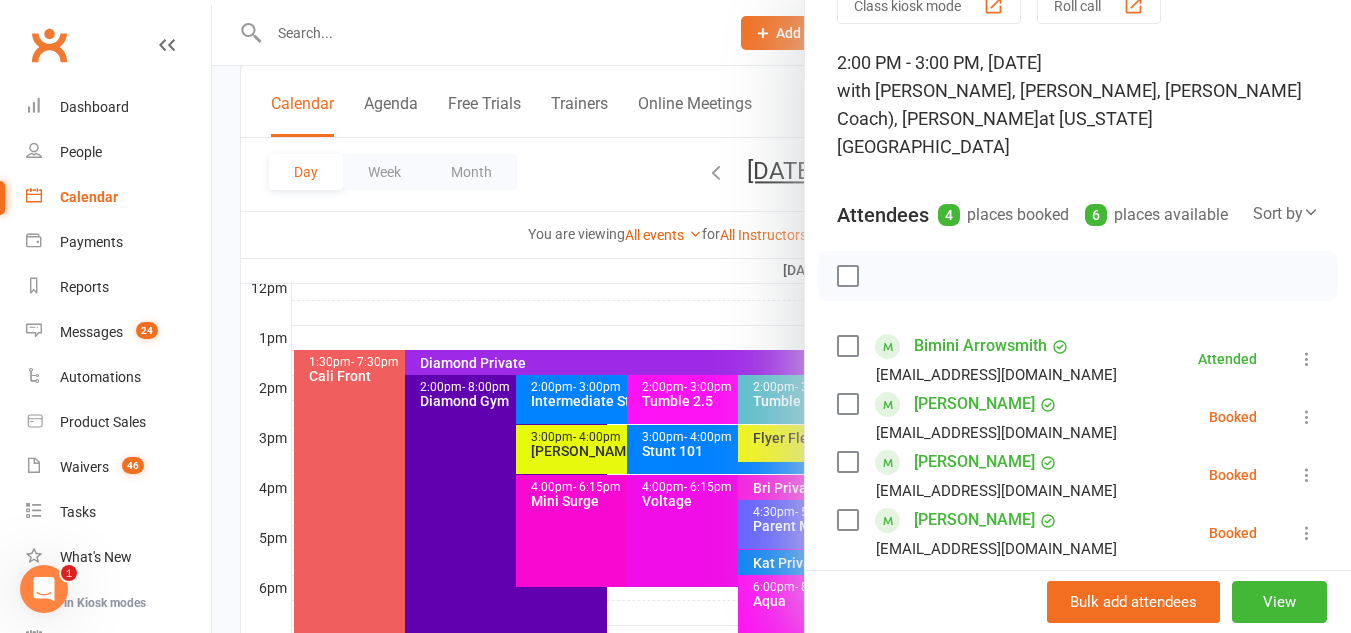 scroll, scrollTop: 99, scrollLeft: 0, axis: vertical 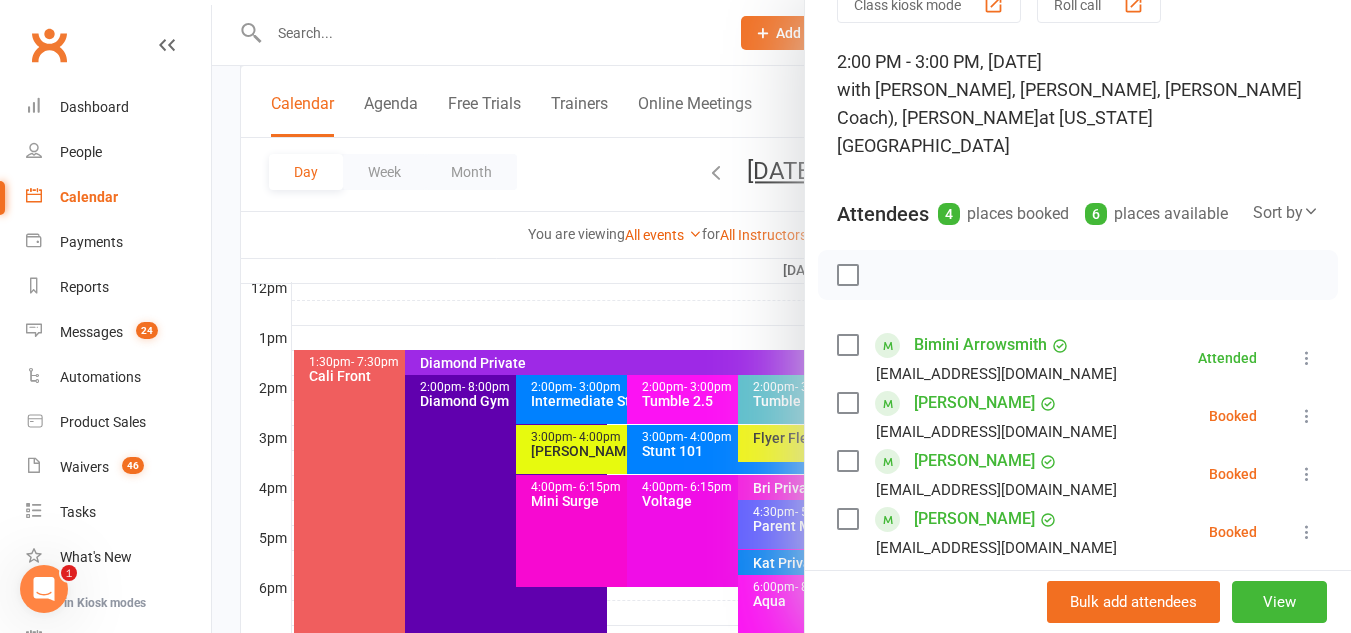 click at bounding box center [781, 316] 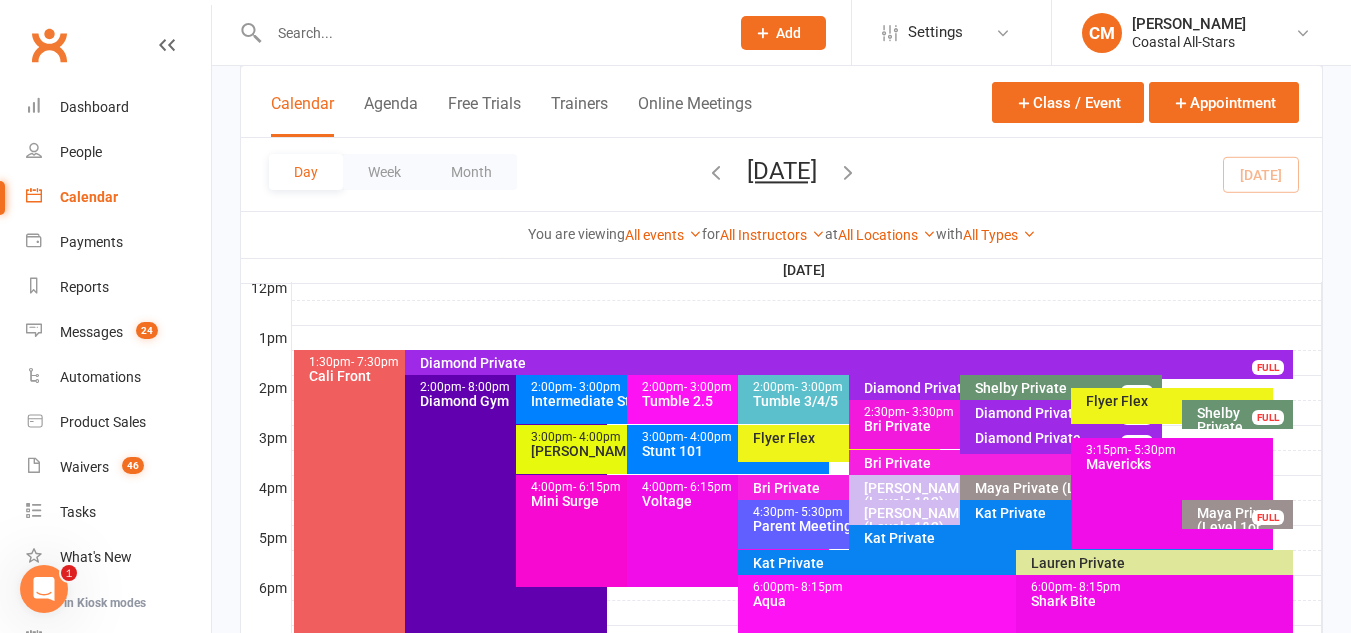 click on "Intermediate Stunt" at bounding box center [622, 401] 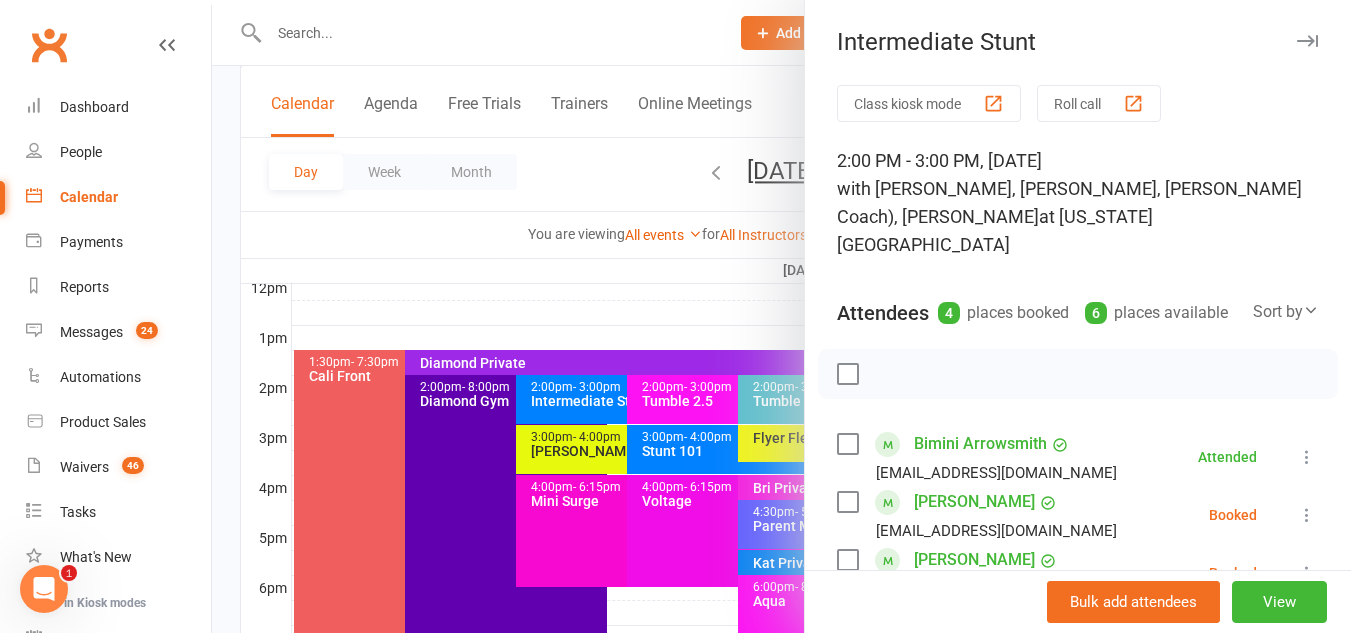 click at bounding box center (781, 316) 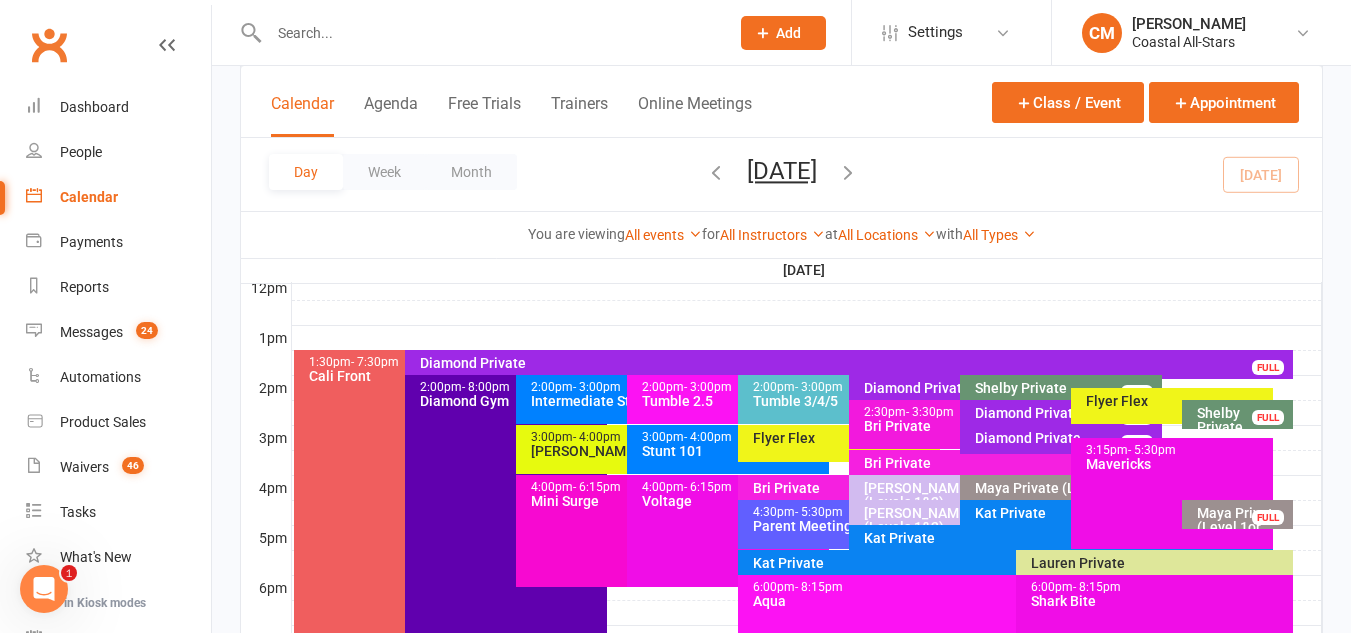 click on "Intermediate Stunt" at bounding box center (622, 401) 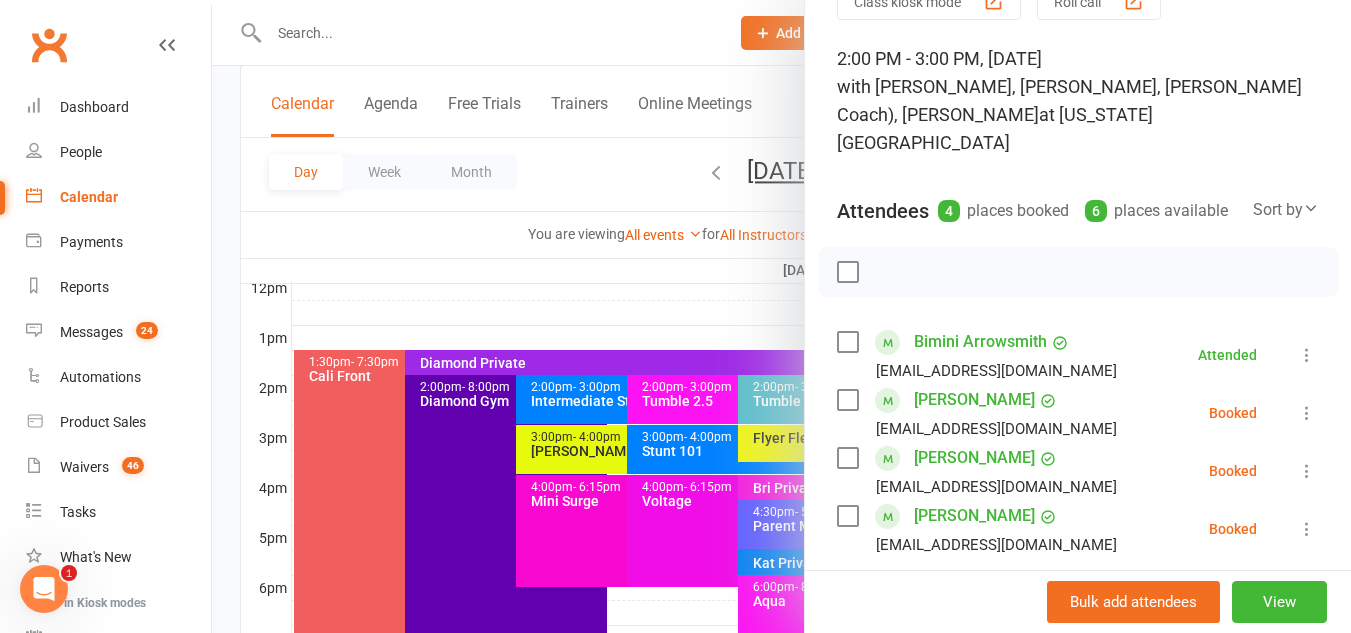 scroll, scrollTop: 105, scrollLeft: 0, axis: vertical 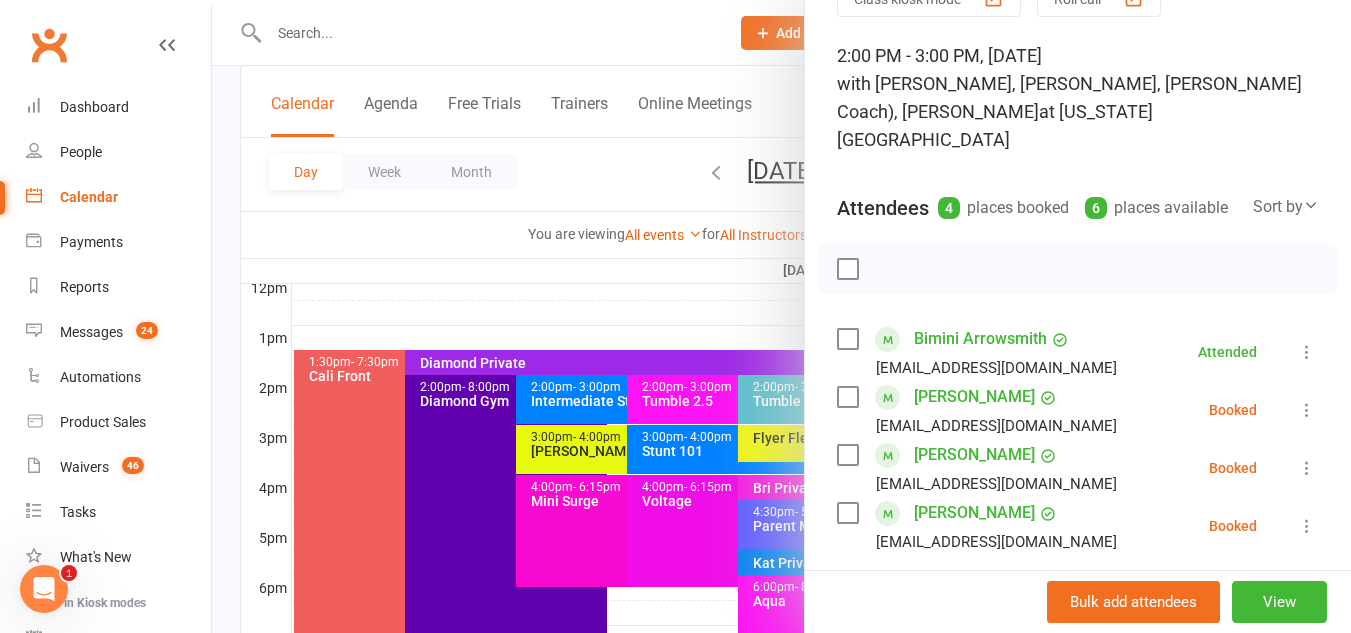 click at bounding box center (1307, 410) 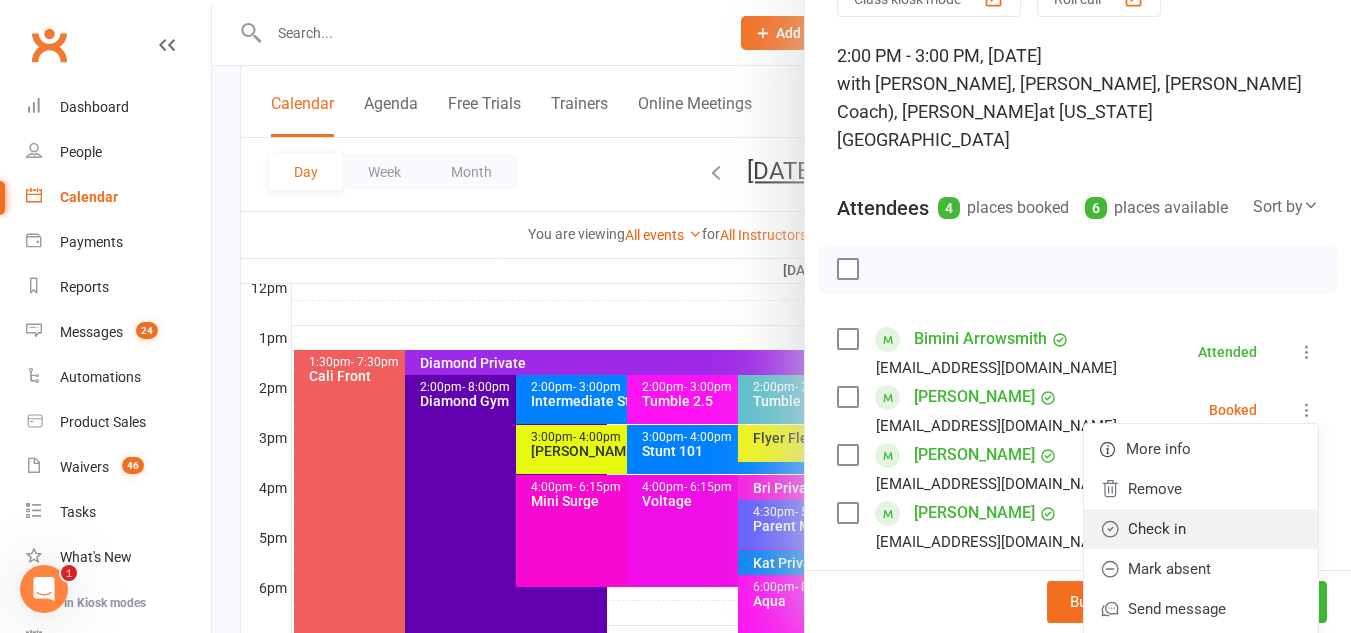 click on "Check in" at bounding box center (1201, 529) 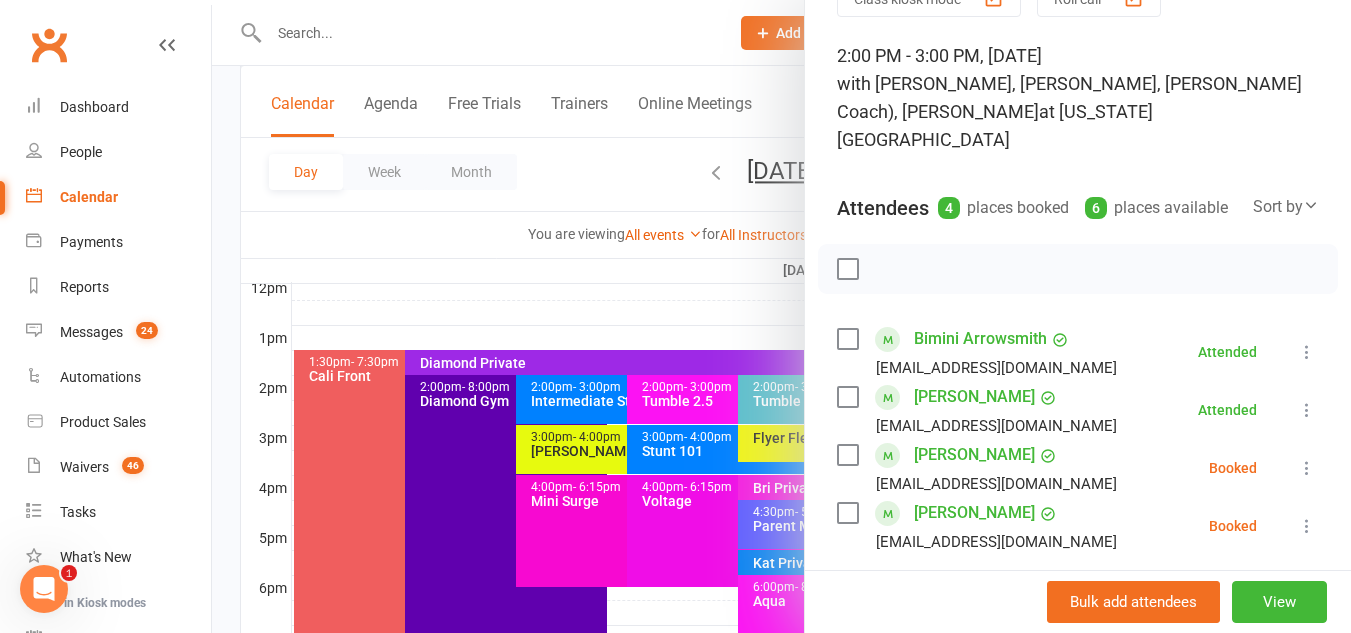 click at bounding box center (781, 316) 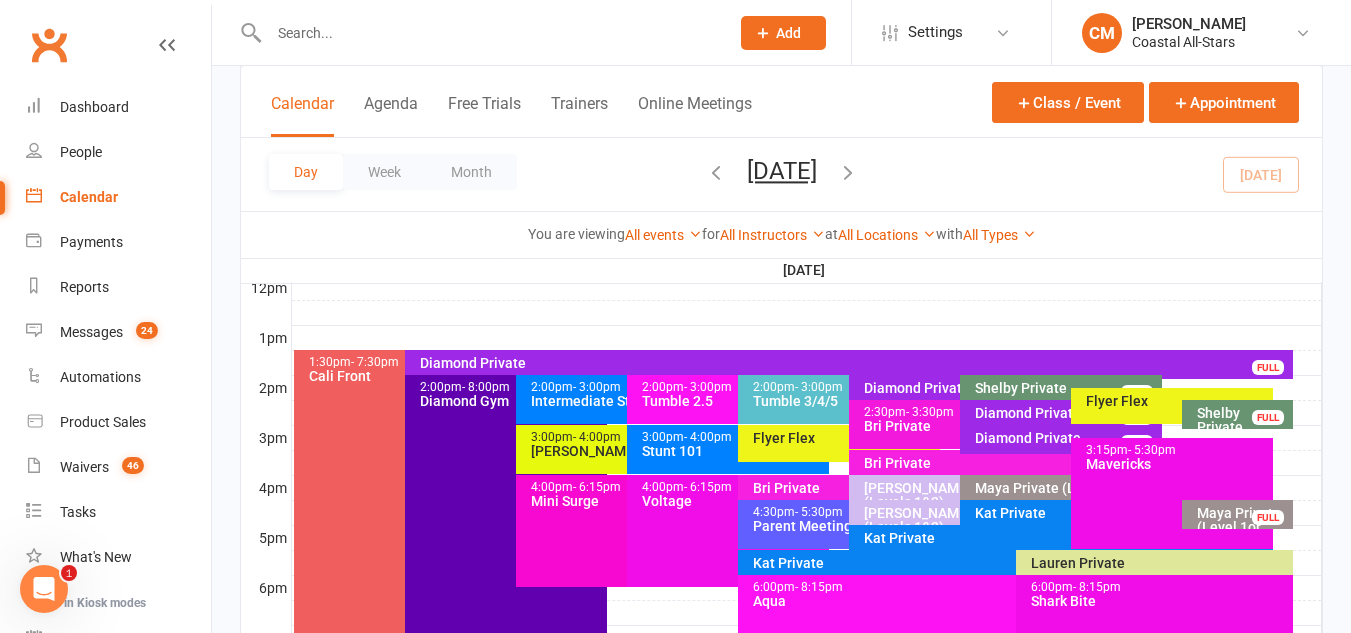click on "Diamond Private FULL" at bounding box center (849, 364) 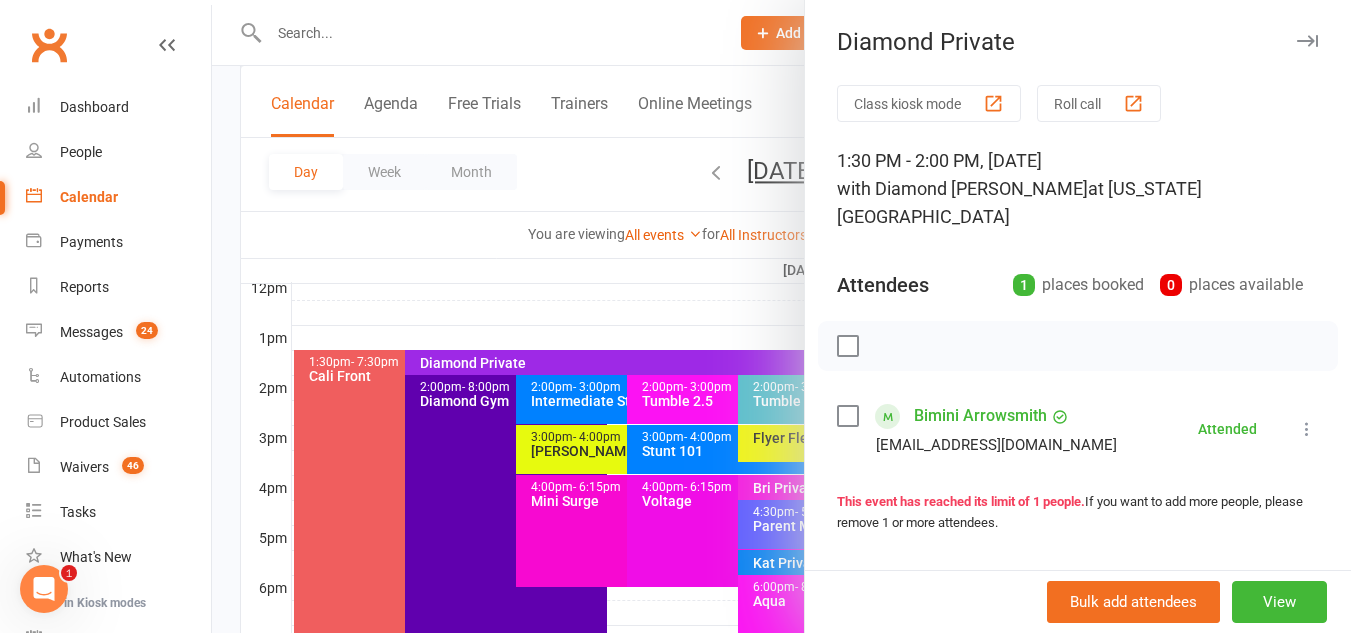 click at bounding box center (781, 316) 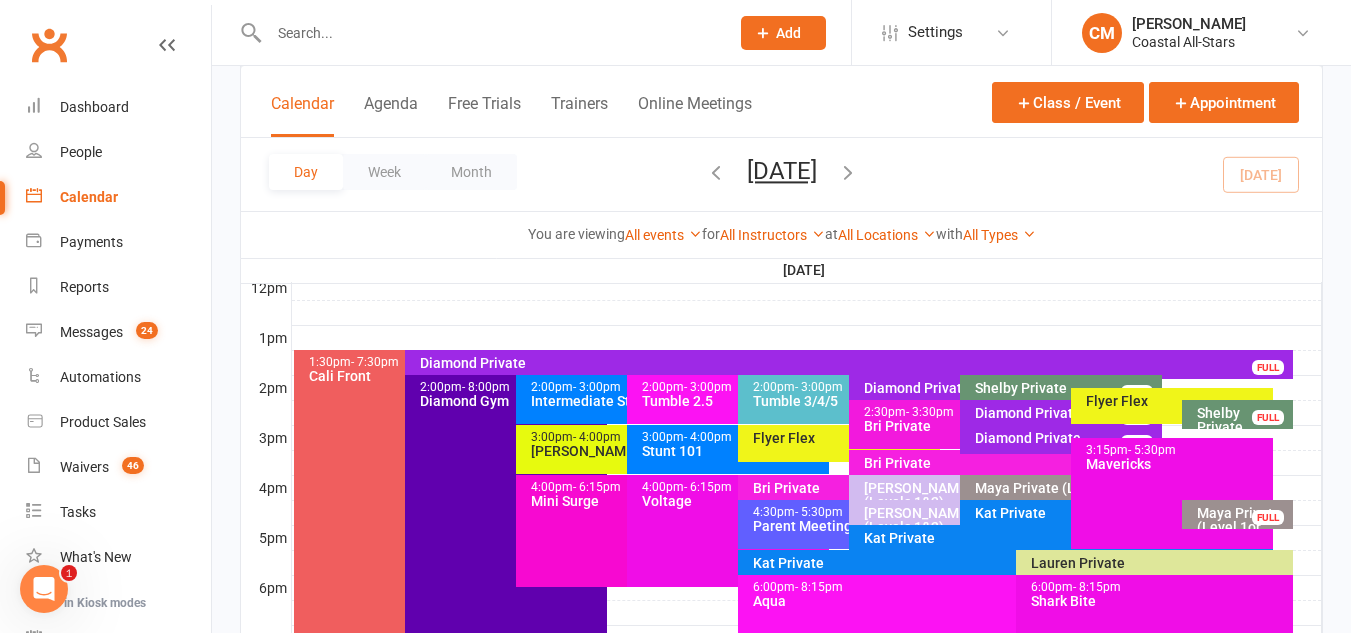 click on "Tumble 3/4/5" at bounding box center (844, 401) 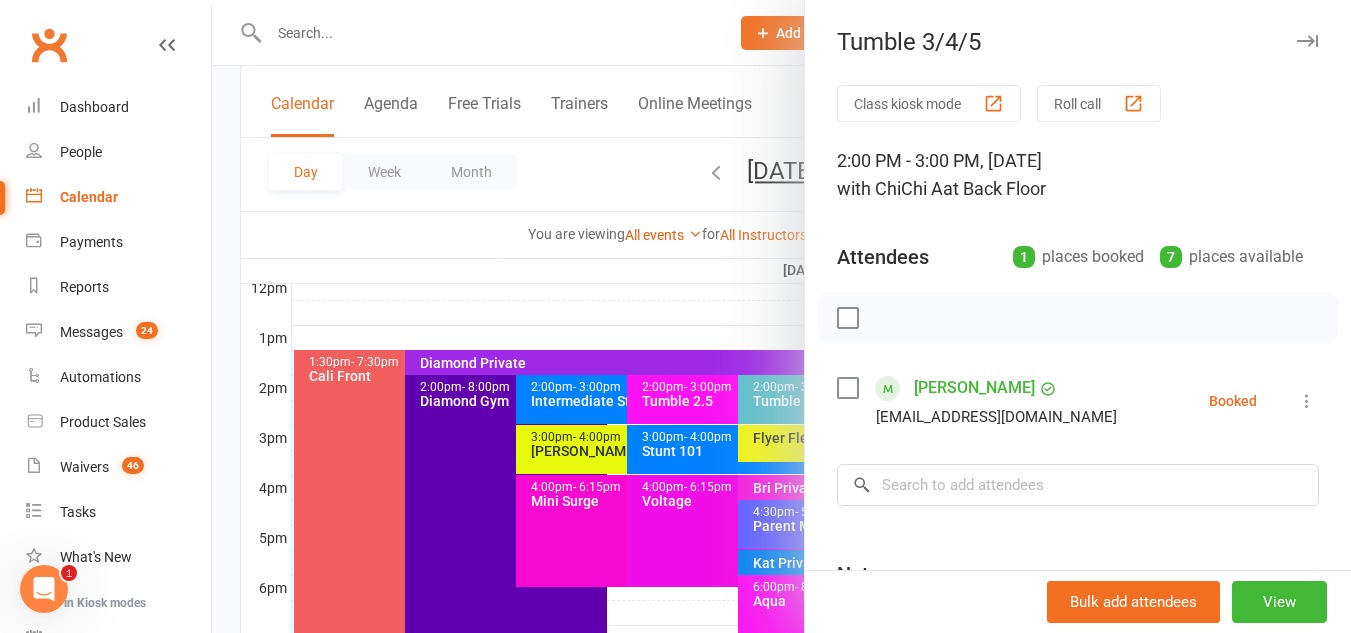click at bounding box center (781, 316) 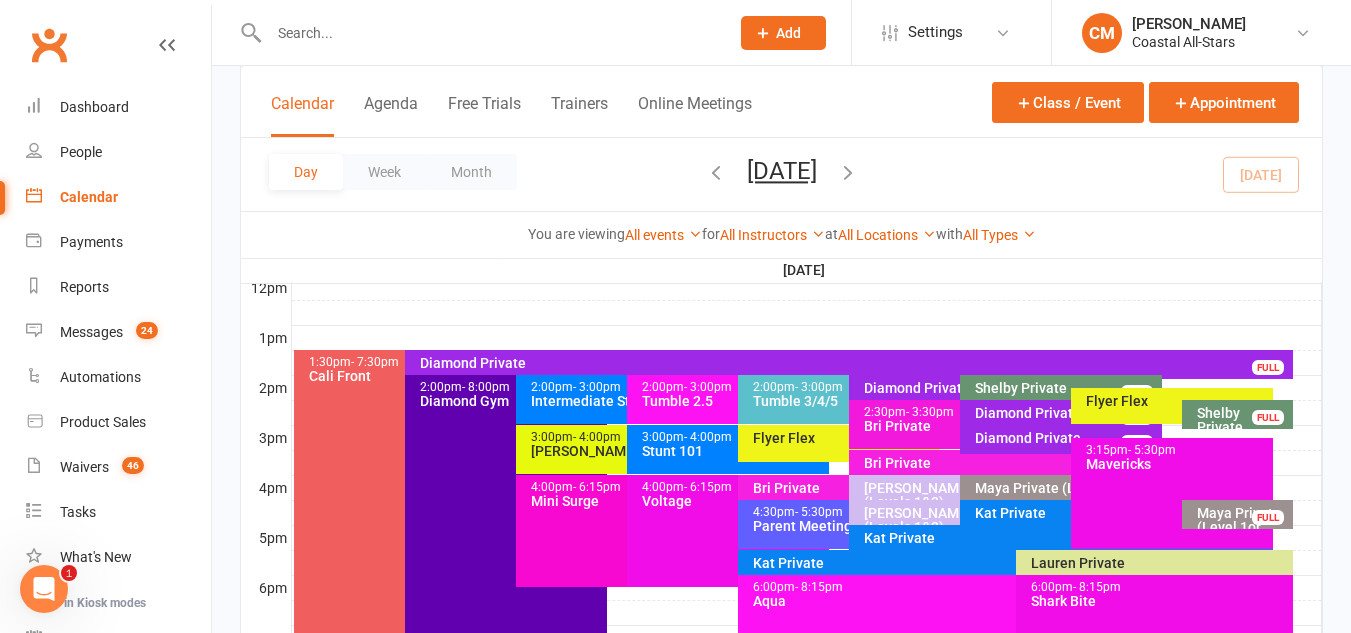 click on "Intermediate Stunt" at bounding box center (622, 401) 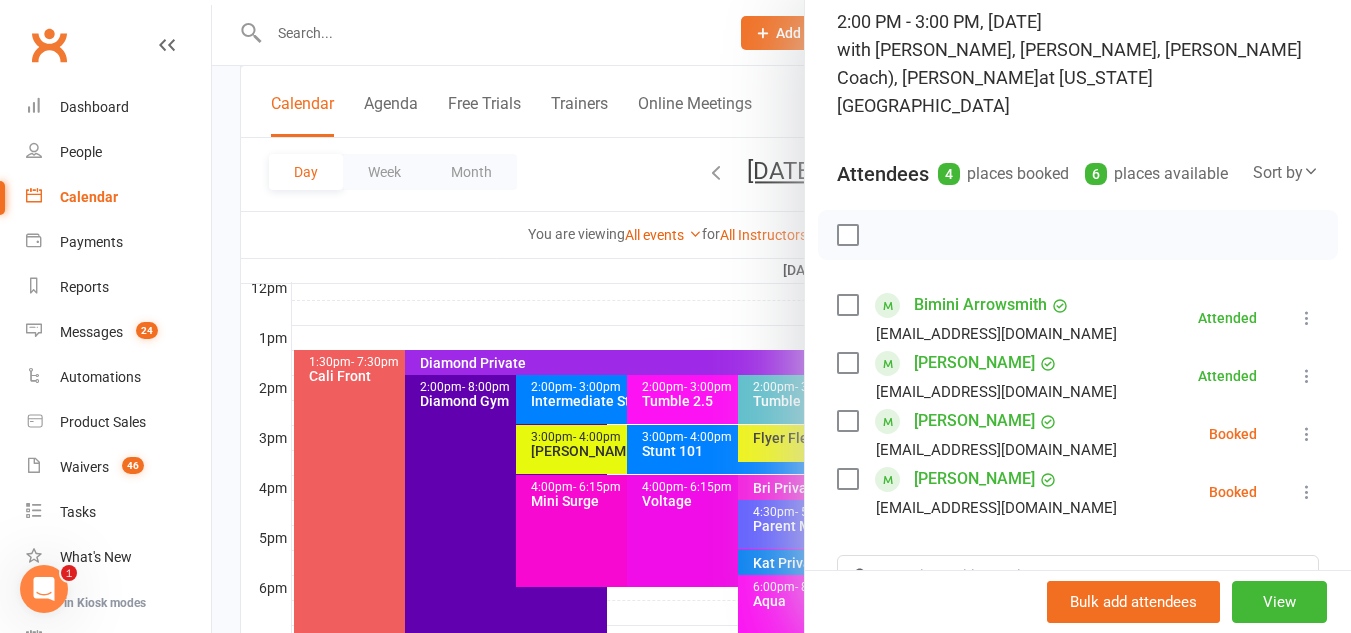 scroll, scrollTop: 141, scrollLeft: 0, axis: vertical 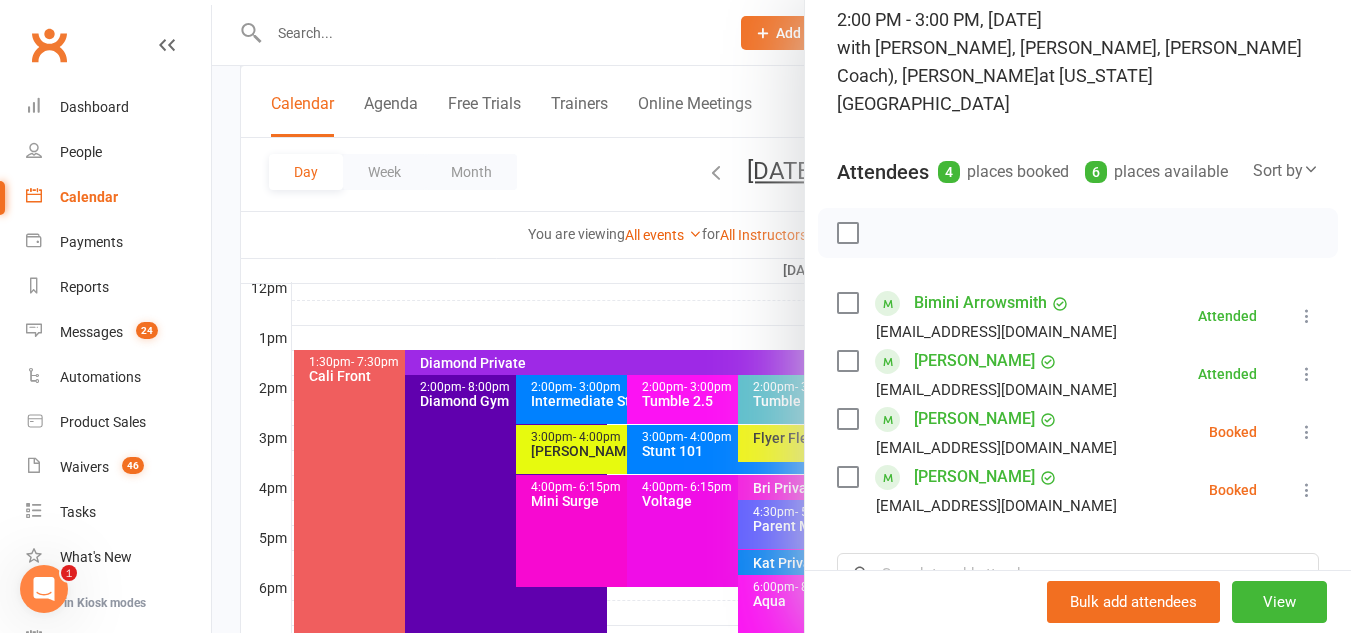 click at bounding box center (781, 316) 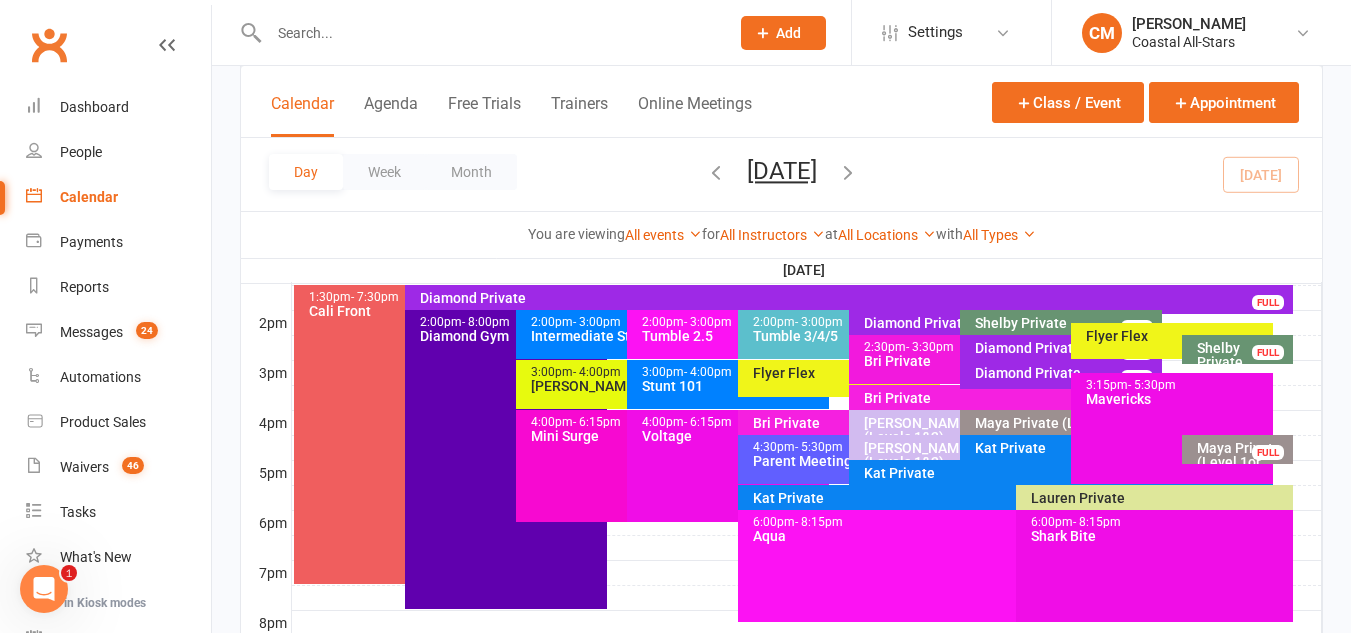 scroll, scrollTop: 797, scrollLeft: 0, axis: vertical 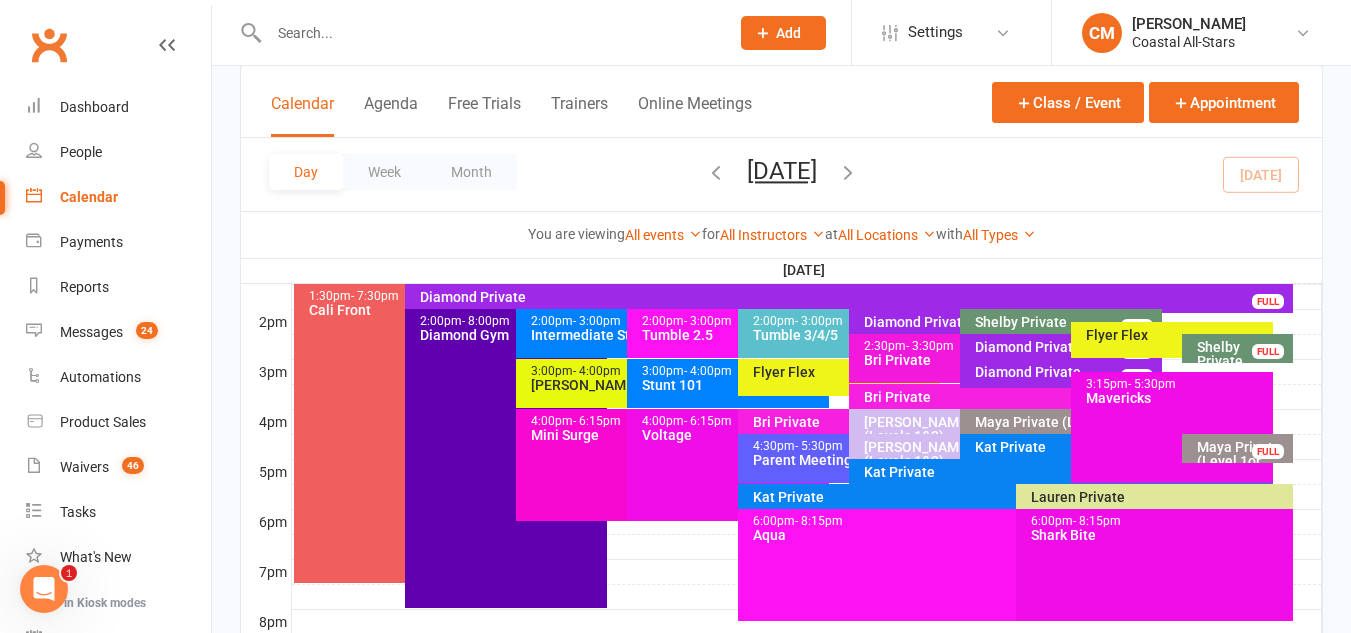 click on "3:15pm  - 5:30pm Mavericks" at bounding box center [1172, 427] 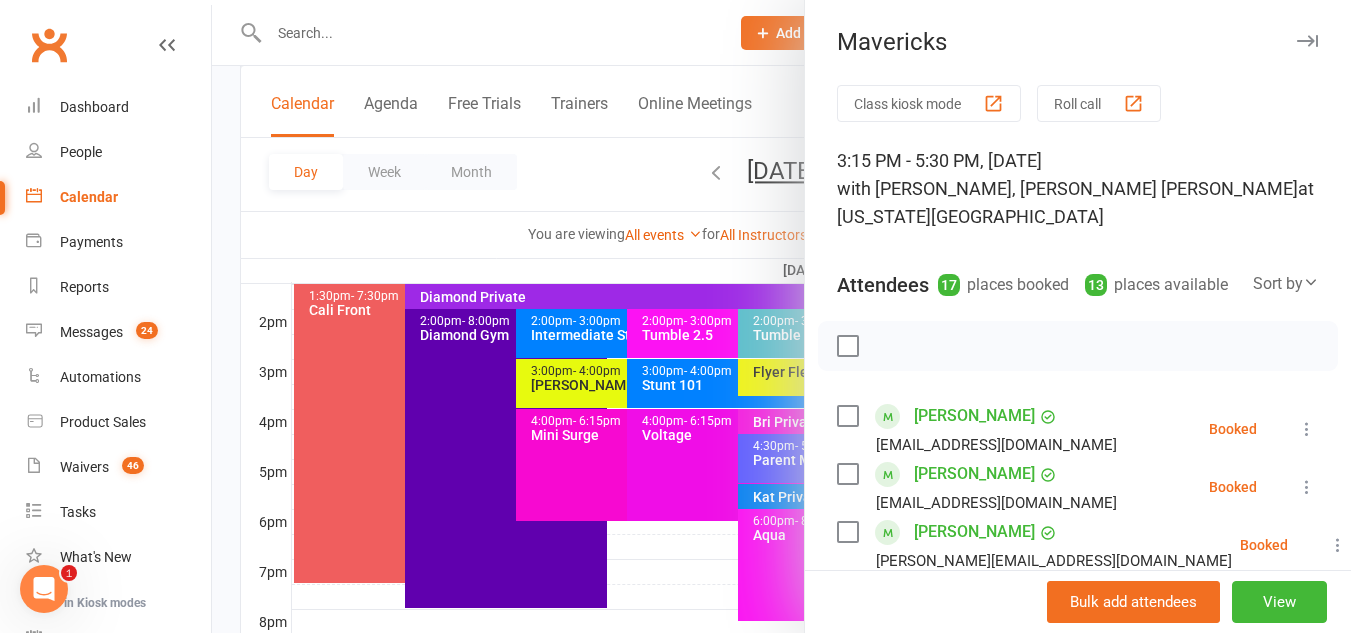 click at bounding box center [781, 316] 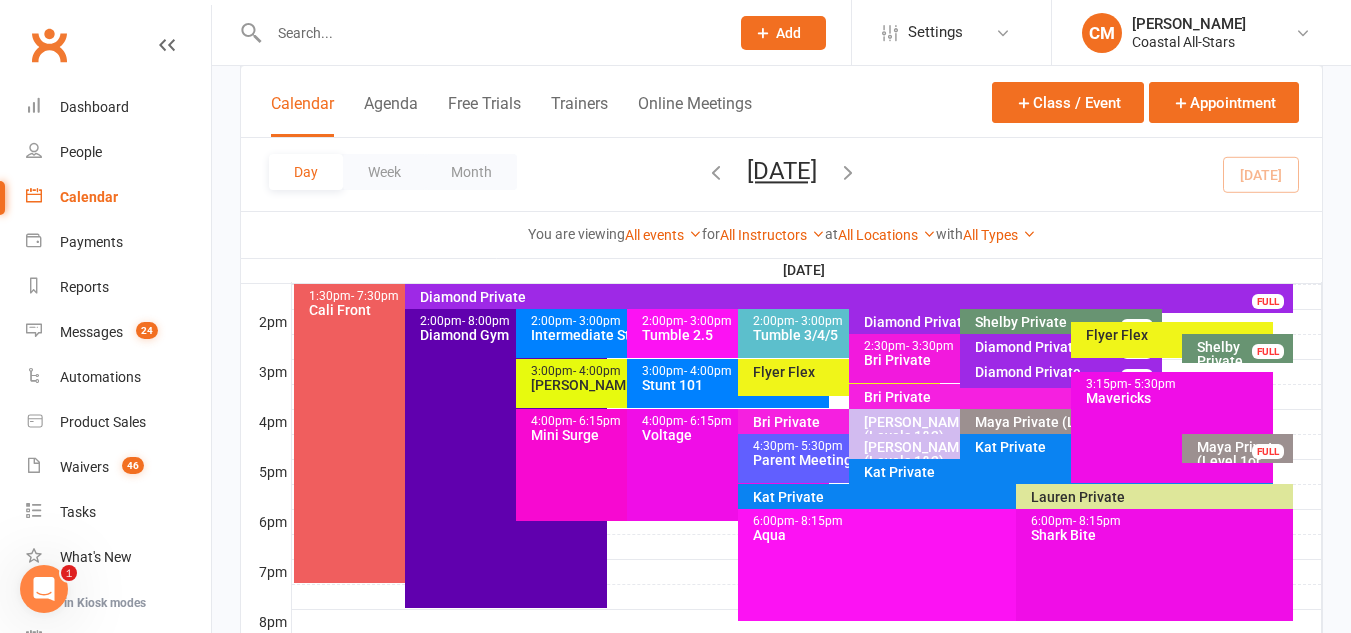 click on "3:15pm  - 5:30pm Mavericks" at bounding box center [1172, 427] 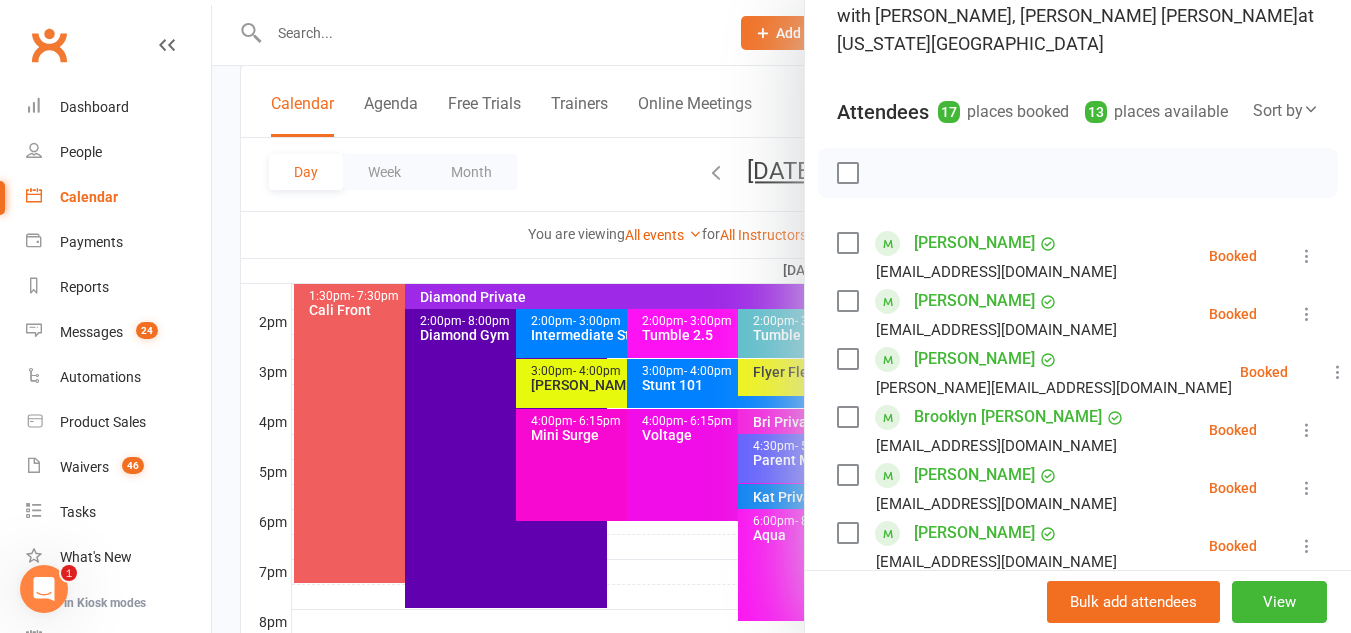 scroll, scrollTop: 163, scrollLeft: 0, axis: vertical 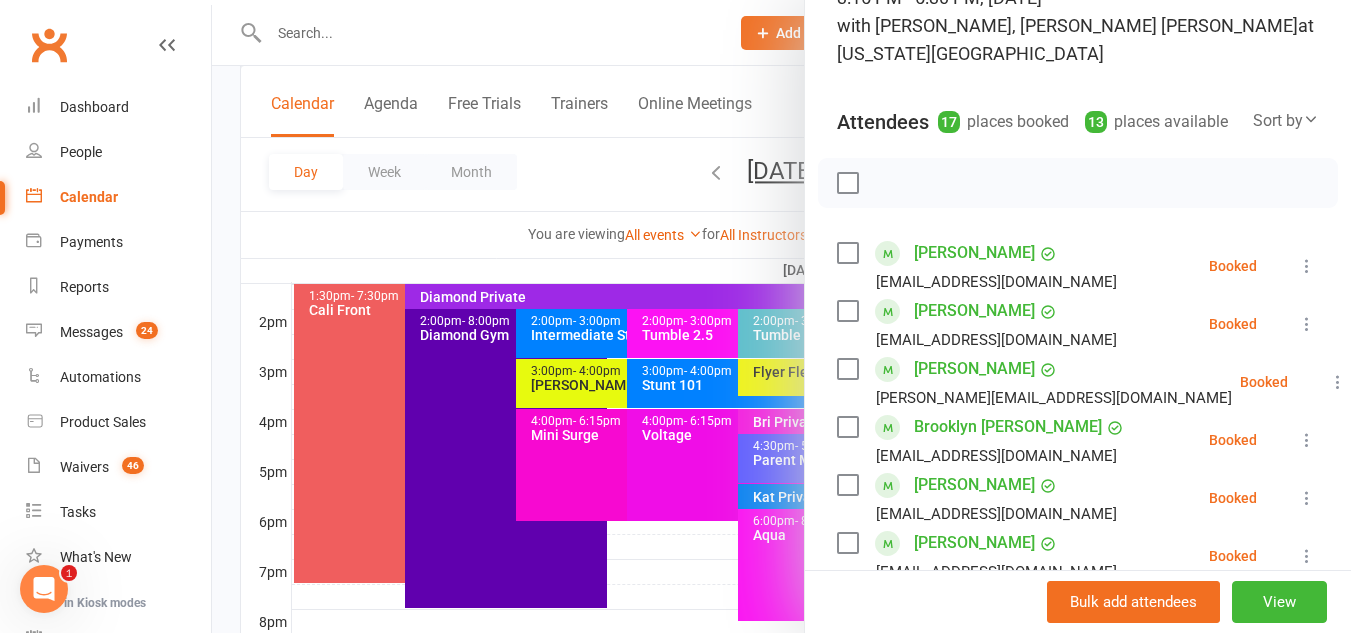 click at bounding box center [781, 316] 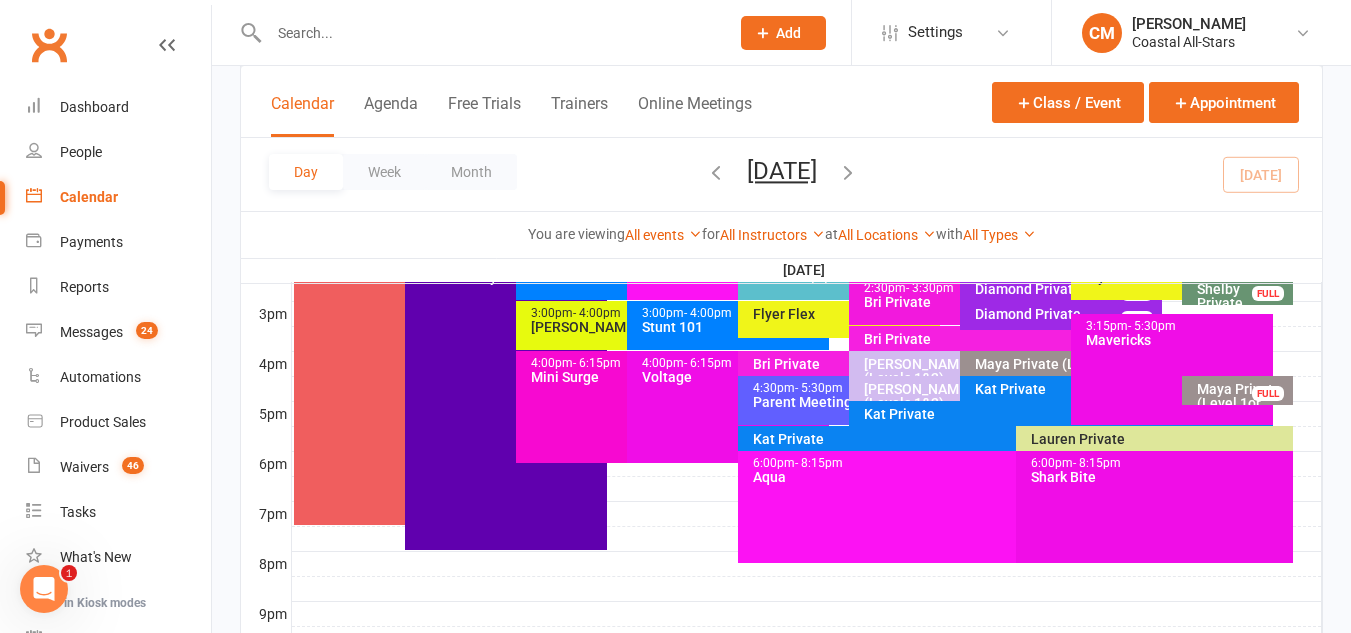 scroll, scrollTop: 854, scrollLeft: 0, axis: vertical 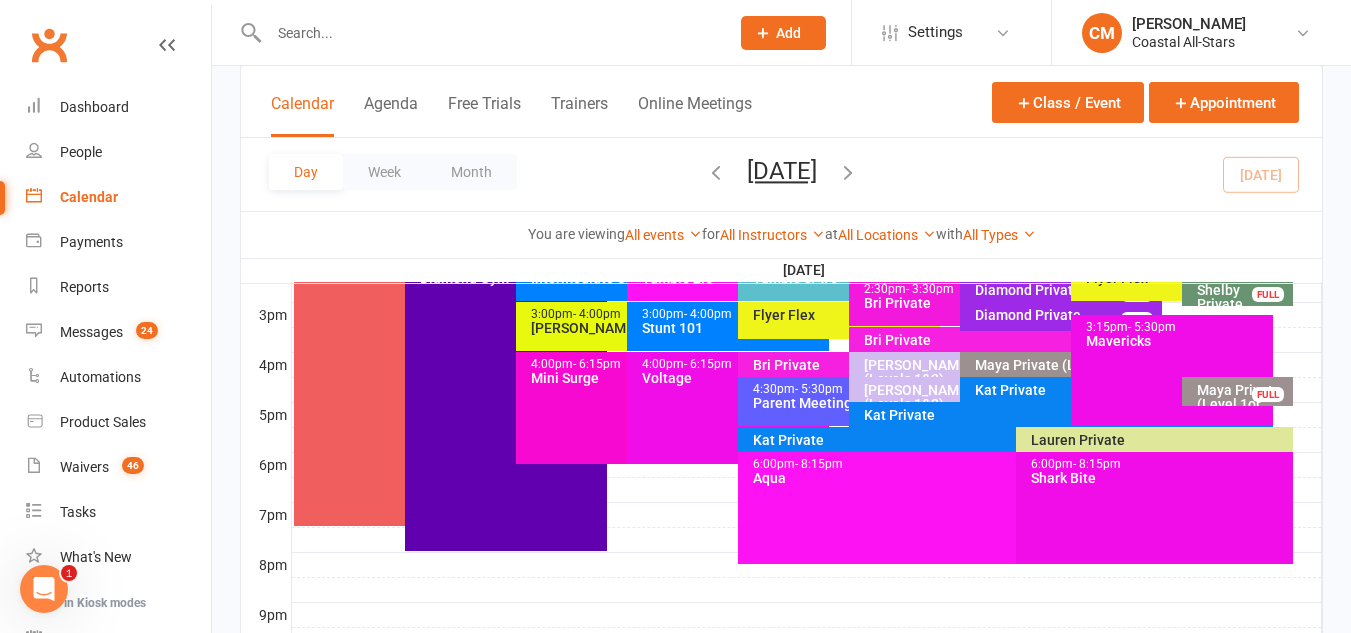 click on "- 8:15pm" at bounding box center (1097, 464) 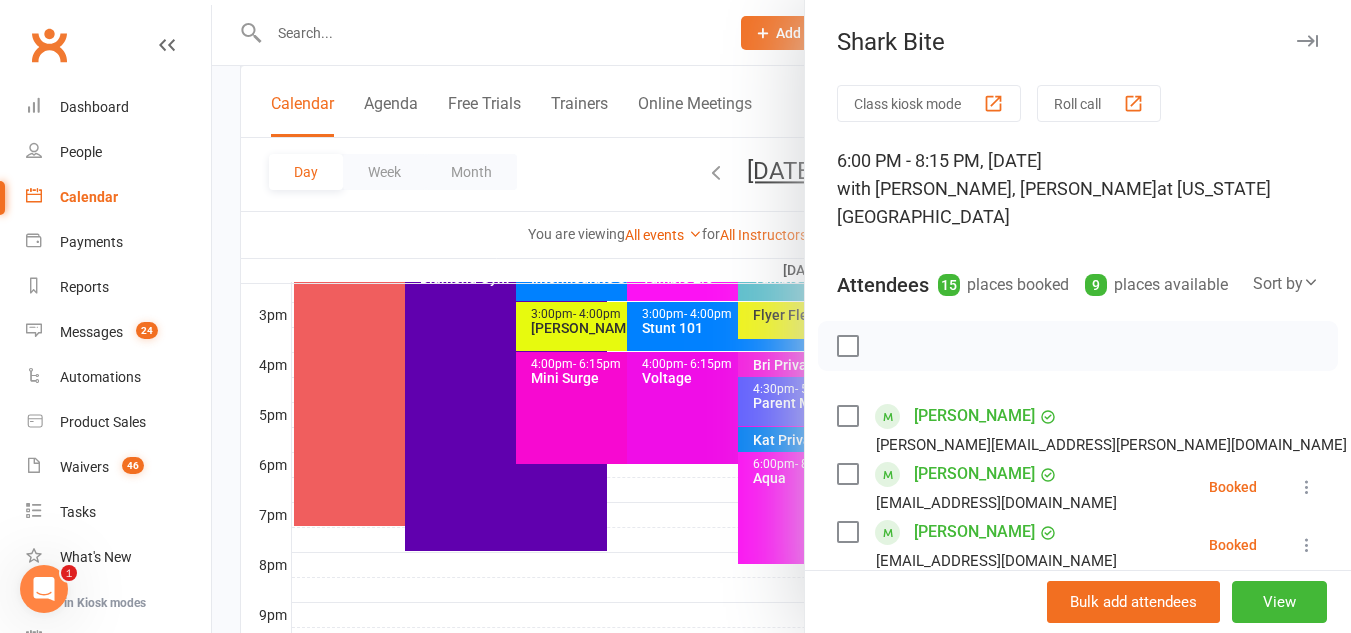 click at bounding box center [781, 316] 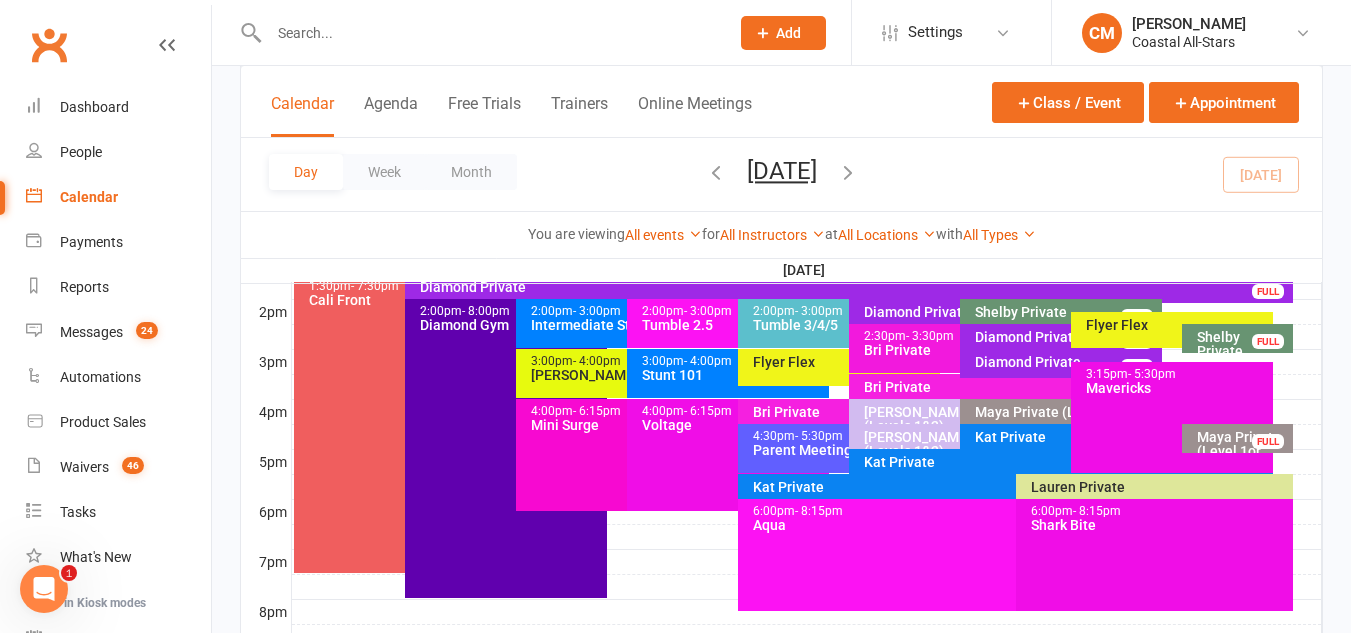 scroll, scrollTop: 805, scrollLeft: 0, axis: vertical 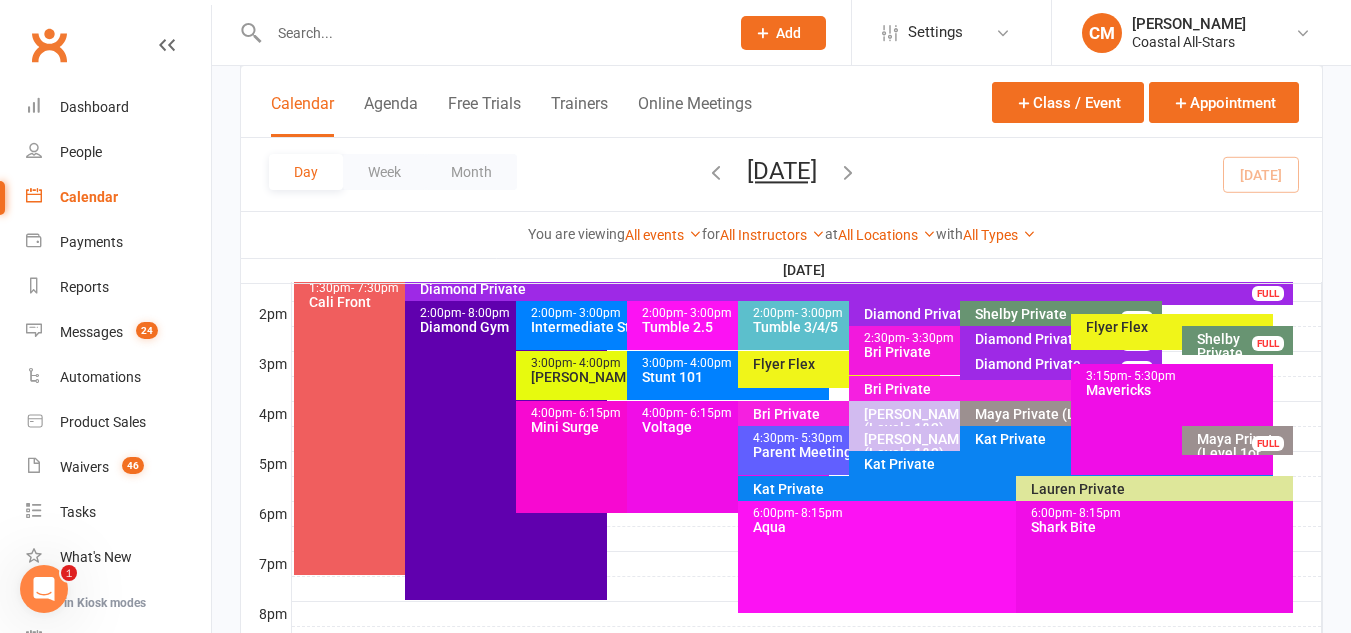 click on "4:00pm  - 6:15pm Voltage" at bounding box center [728, 457] 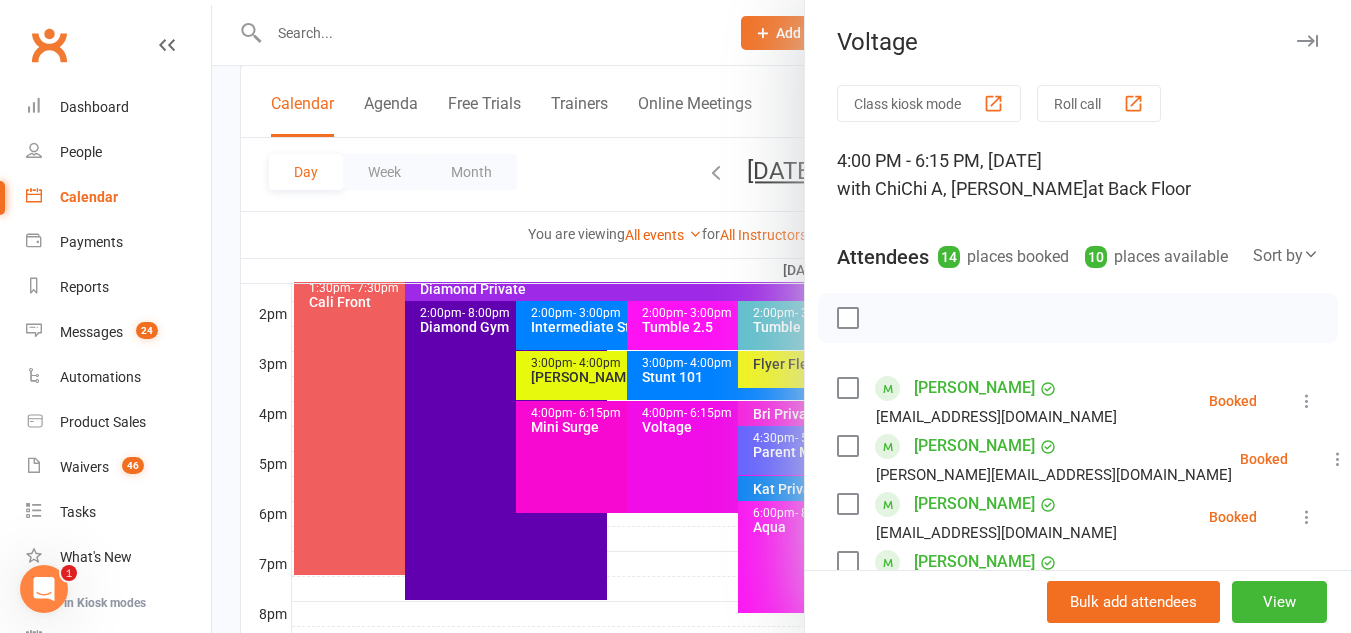 click at bounding box center (781, 316) 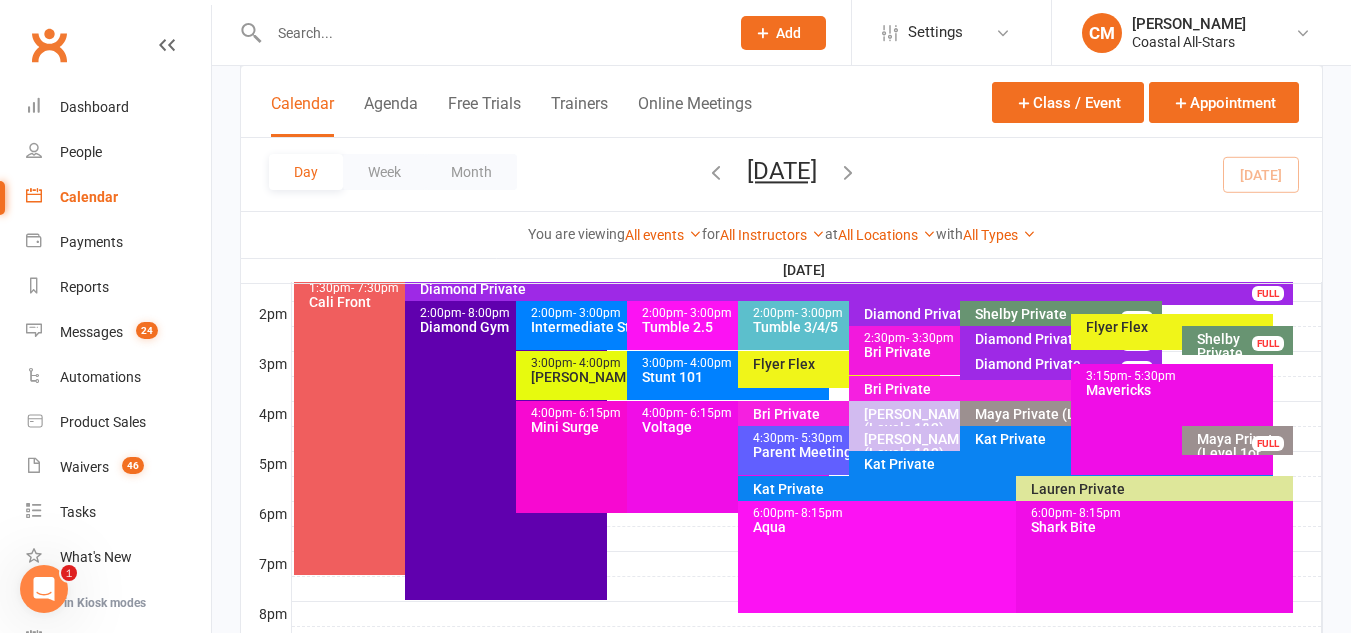 click on "Intermediate Stunt" at bounding box center [622, 327] 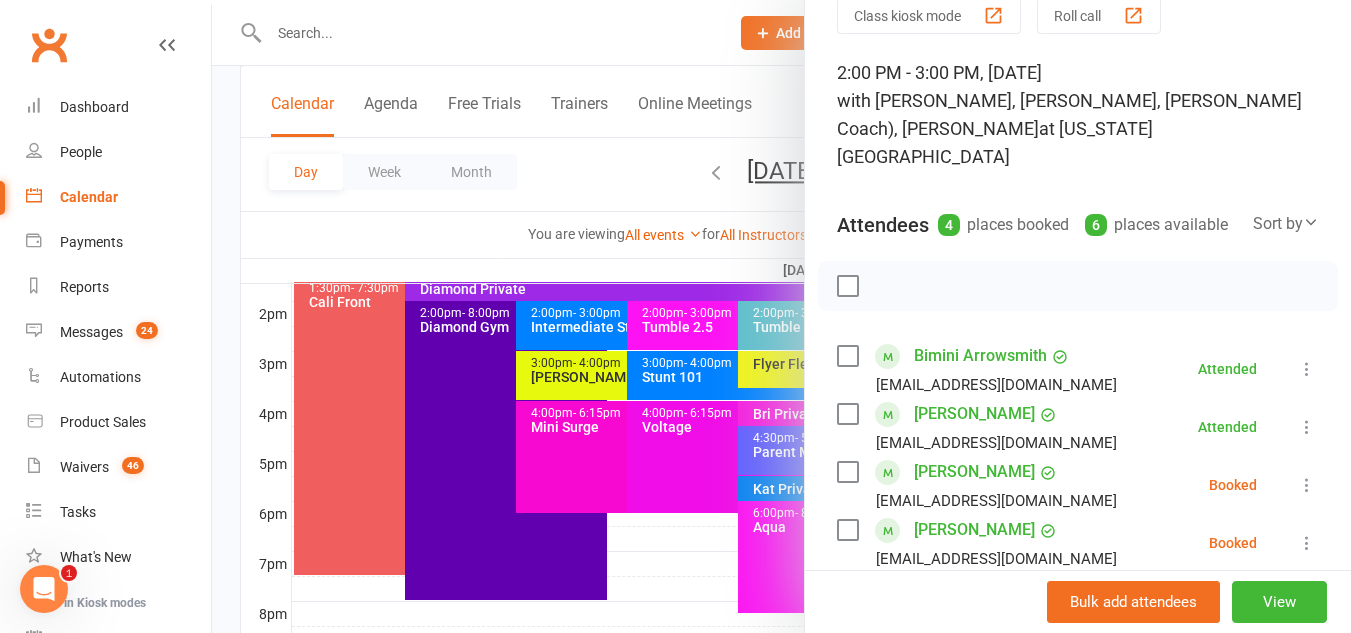 scroll, scrollTop: 99, scrollLeft: 0, axis: vertical 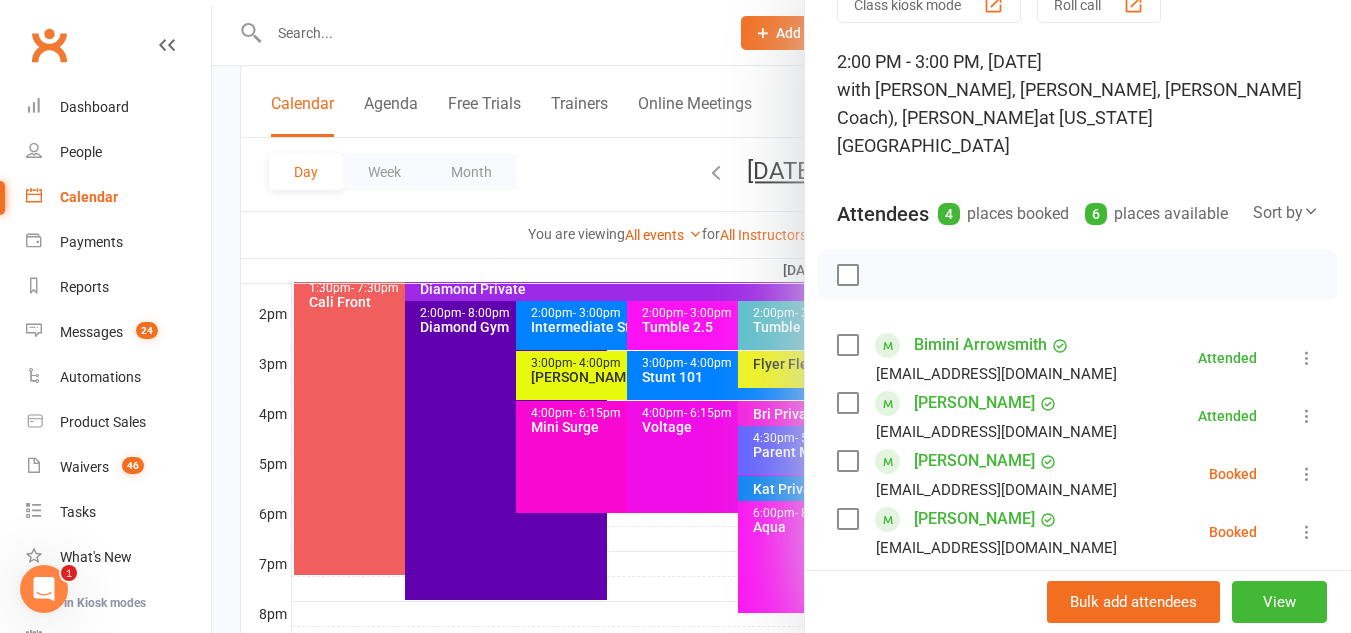 click at bounding box center [1307, 474] 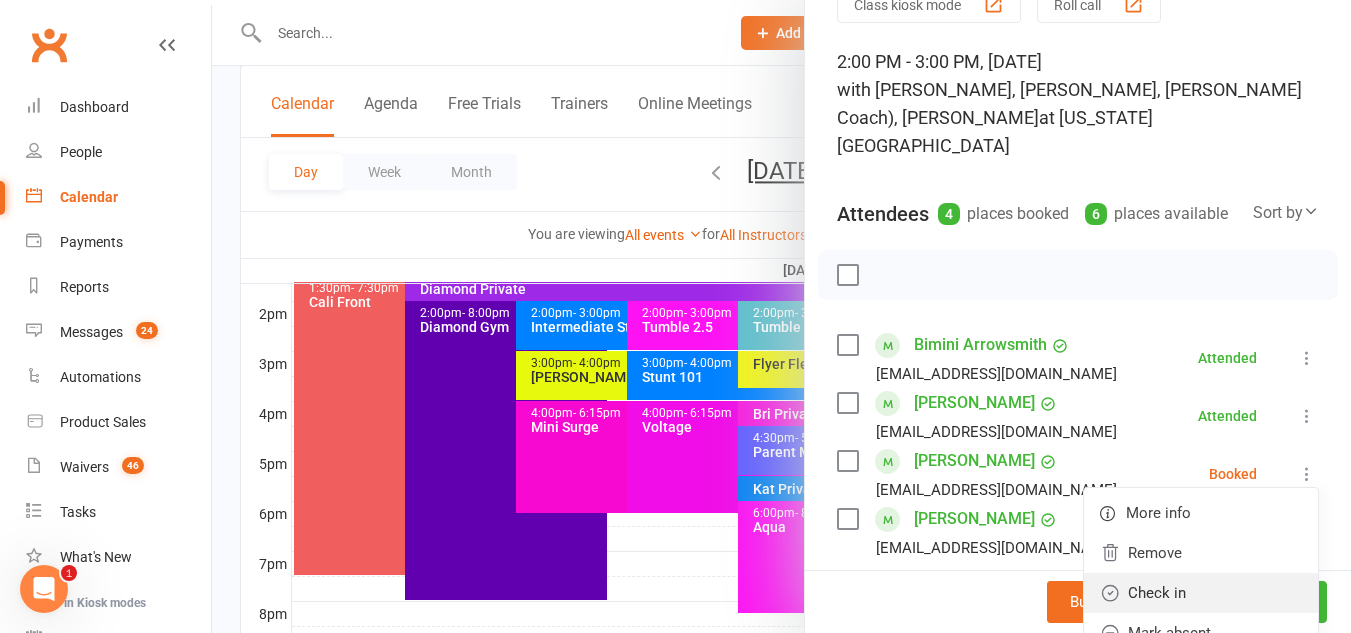 click on "Check in" at bounding box center (1201, 593) 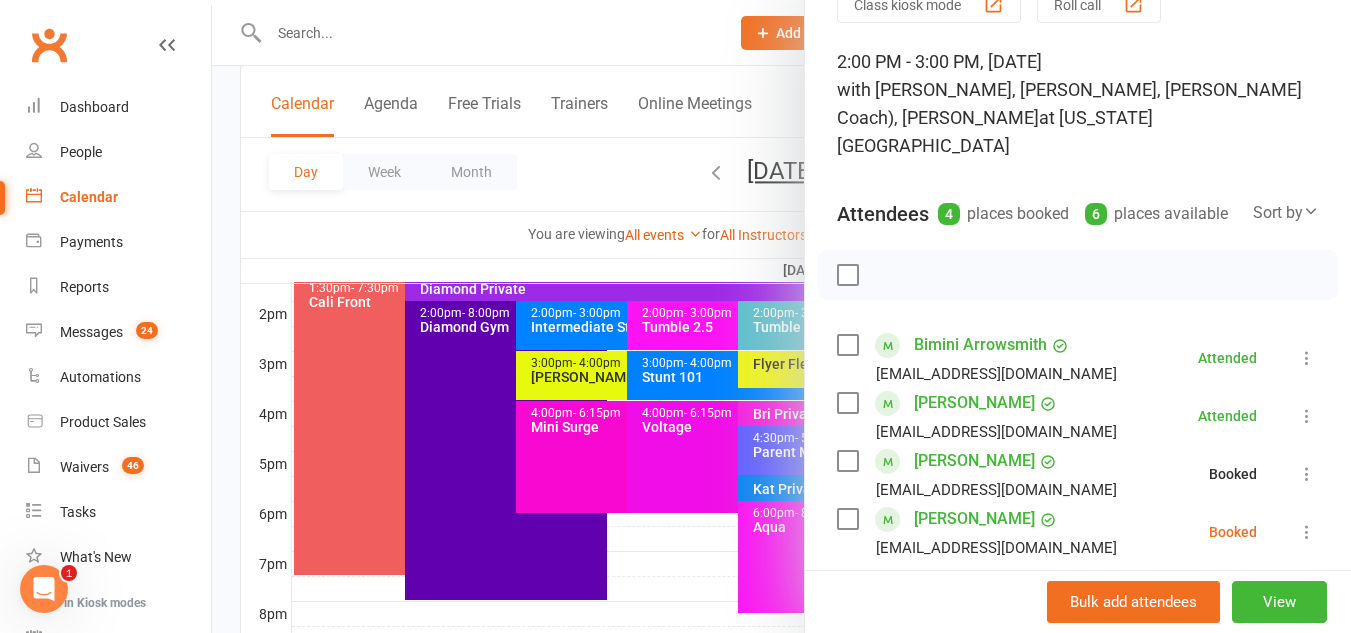 click at bounding box center [781, 316] 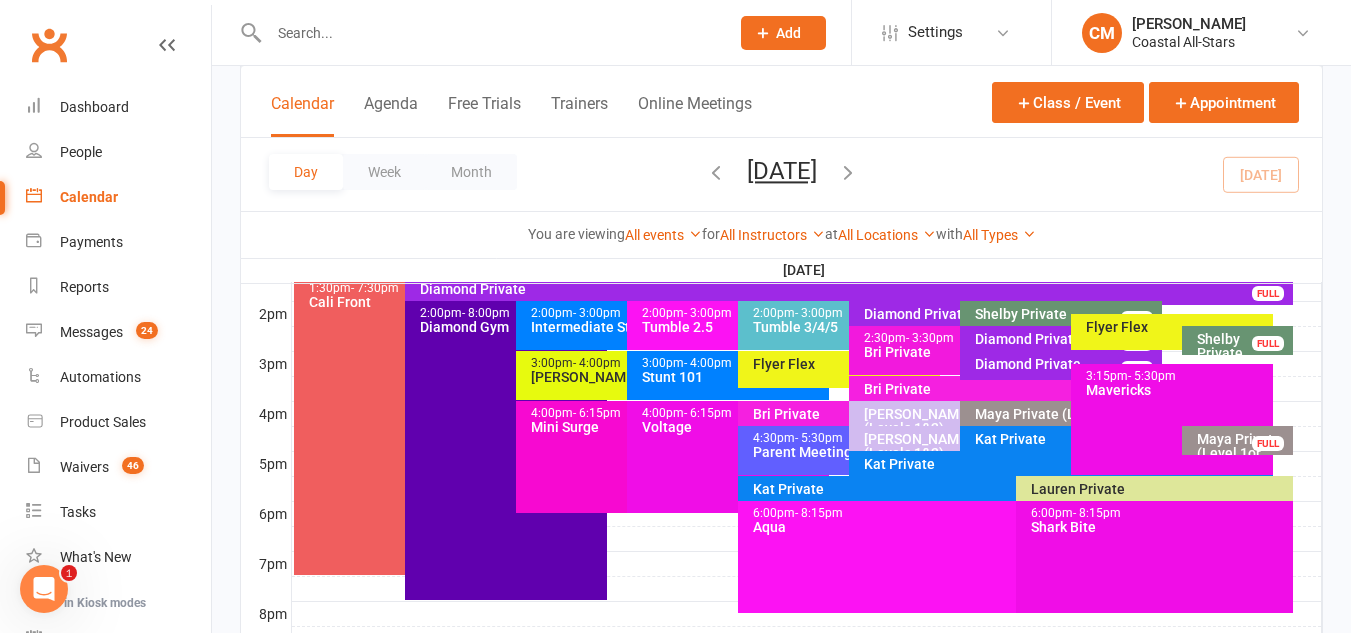 click on "Tumble 3/4/5" at bounding box center (844, 327) 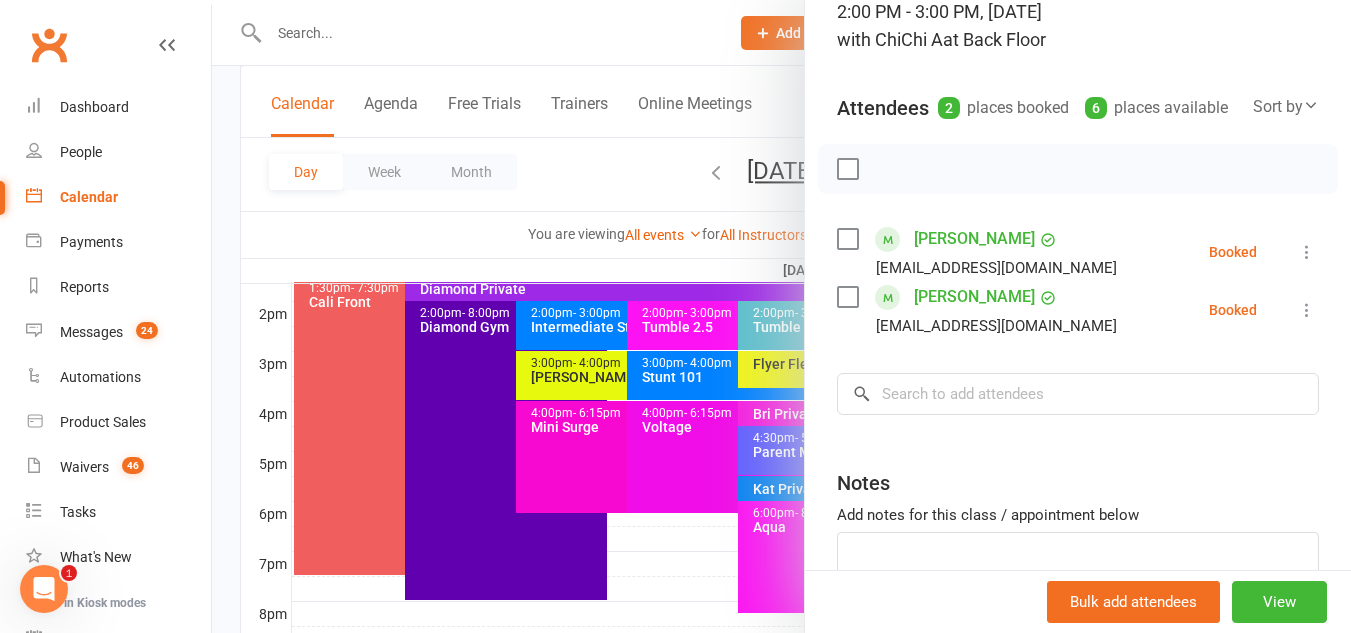 scroll, scrollTop: 150, scrollLeft: 0, axis: vertical 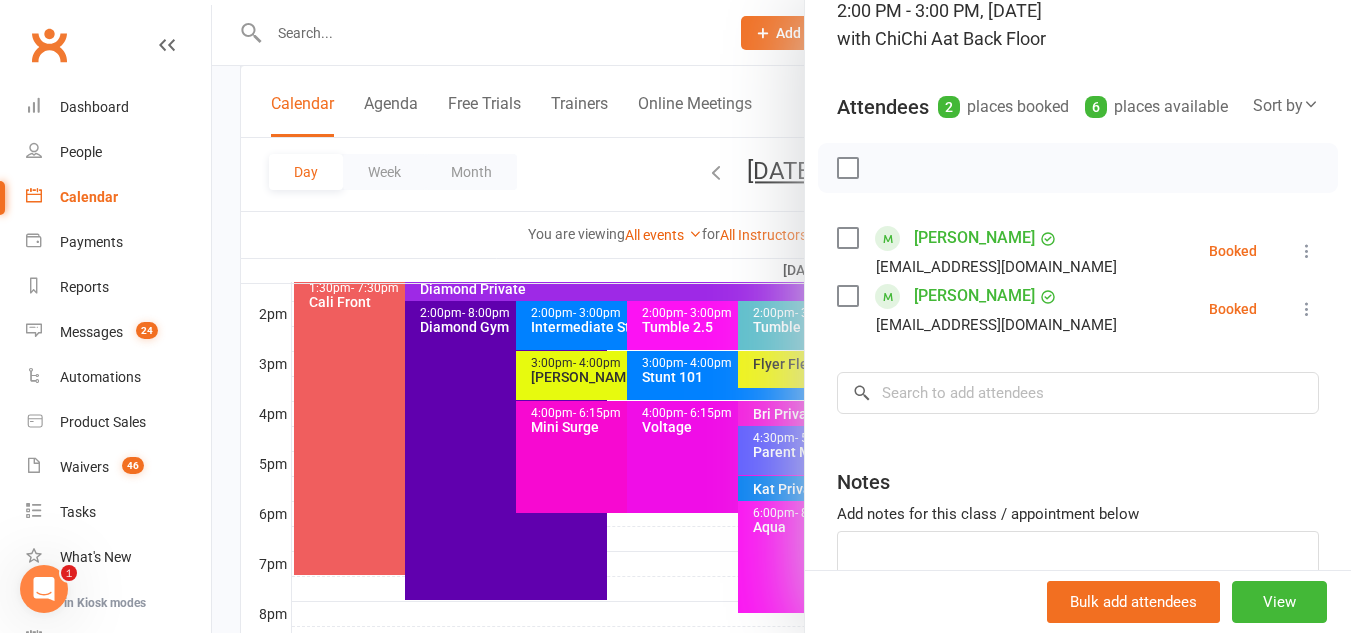 click at bounding box center [1307, 309] 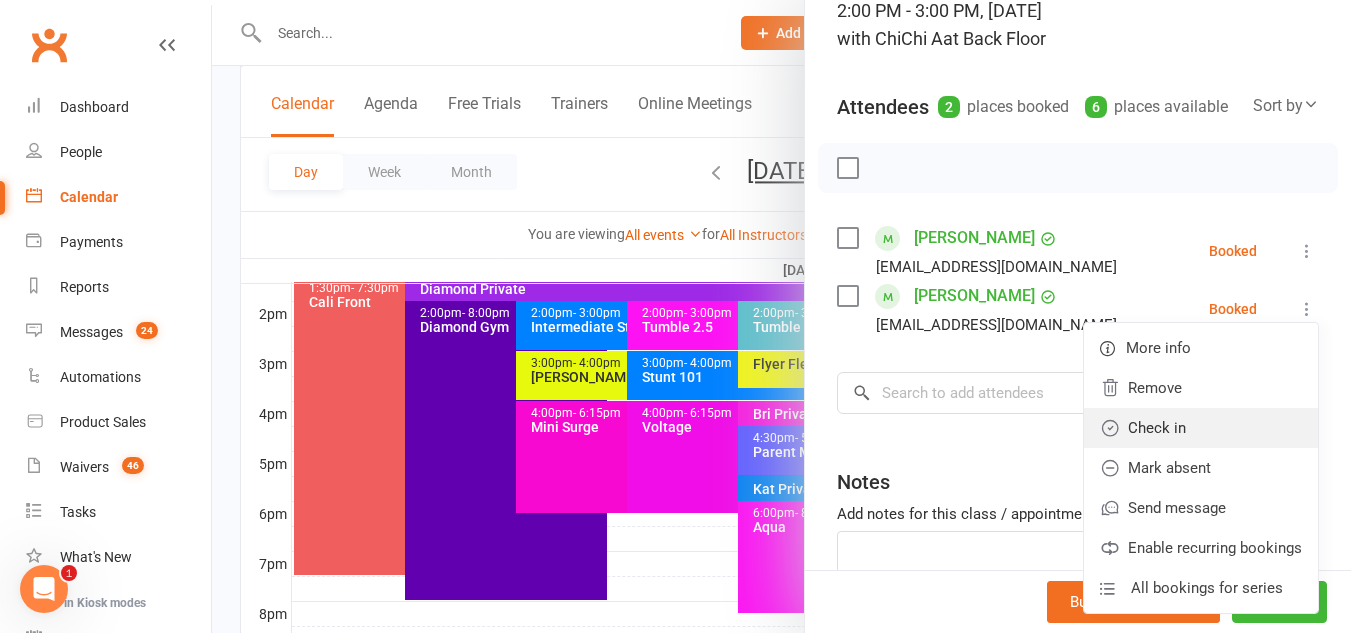 click on "Check in" at bounding box center [1201, 428] 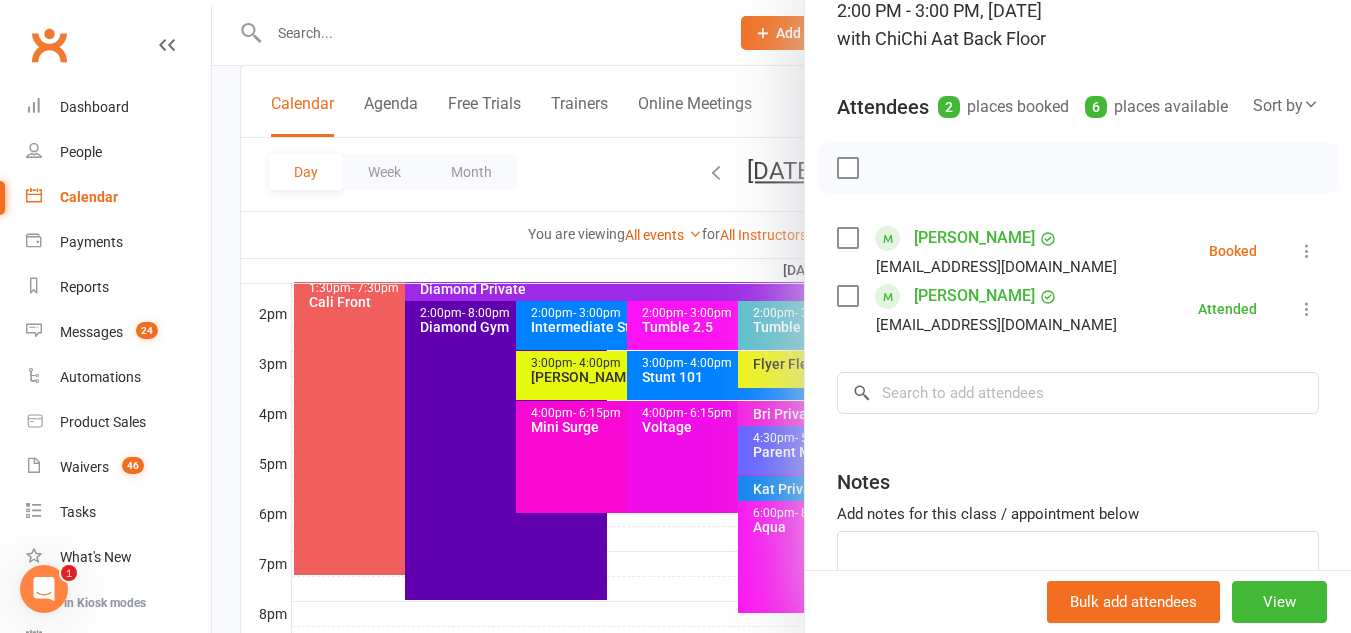 click at bounding box center (781, 316) 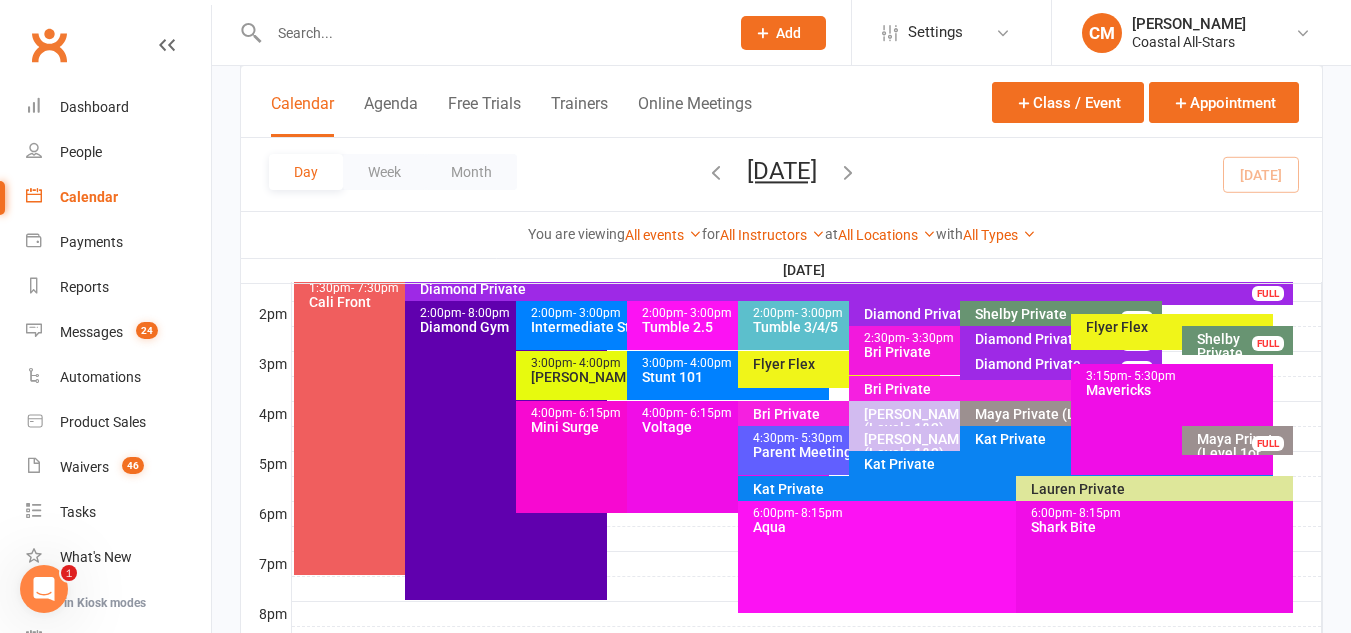 click on "2:00pm  - 3:00pm" at bounding box center [733, 313] 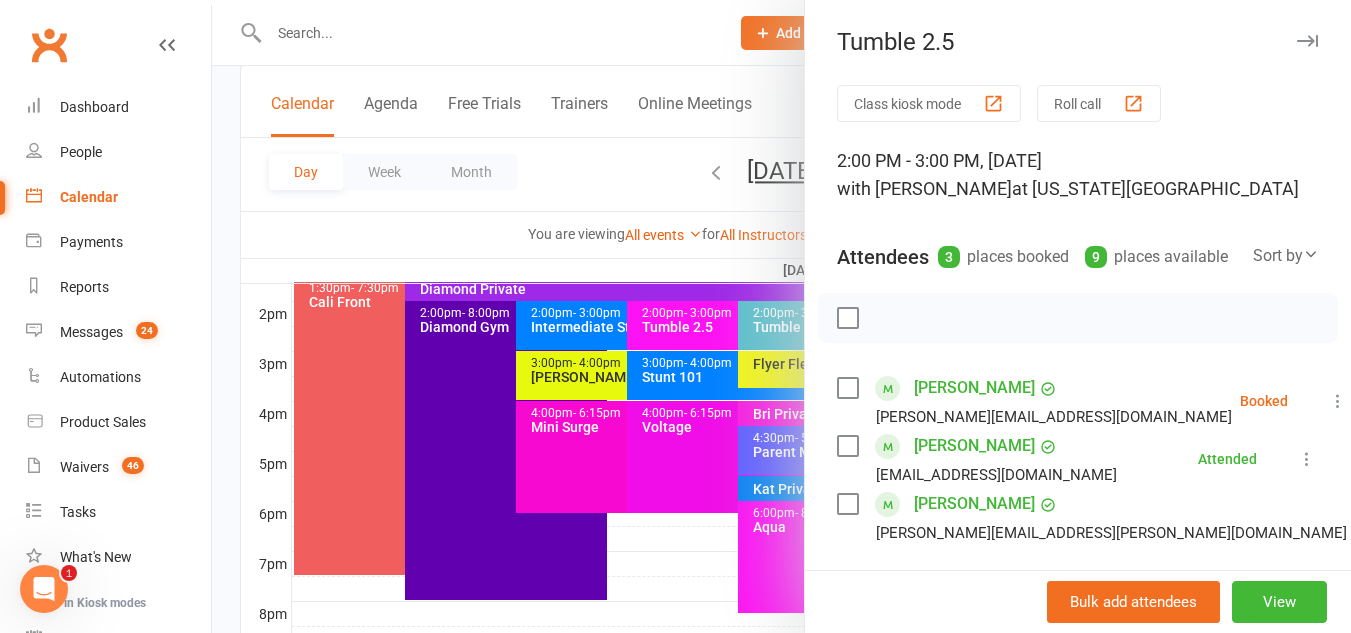 click at bounding box center [1338, 401] 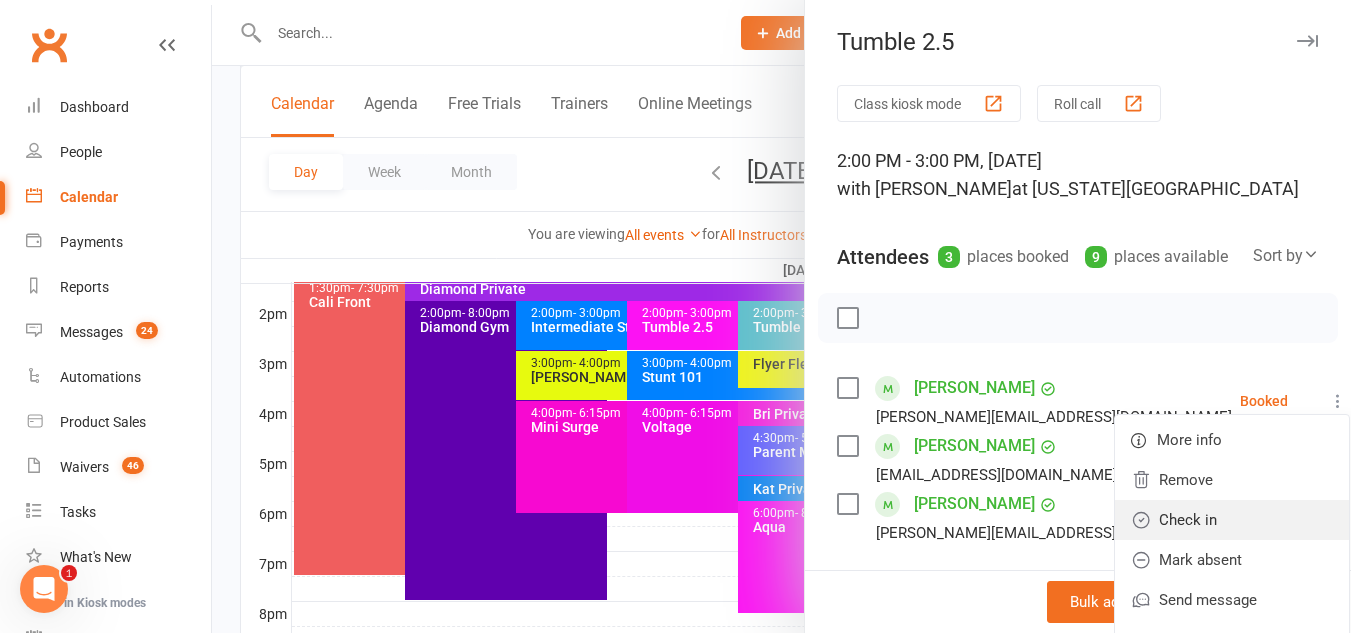 click on "Check in" at bounding box center (1232, 520) 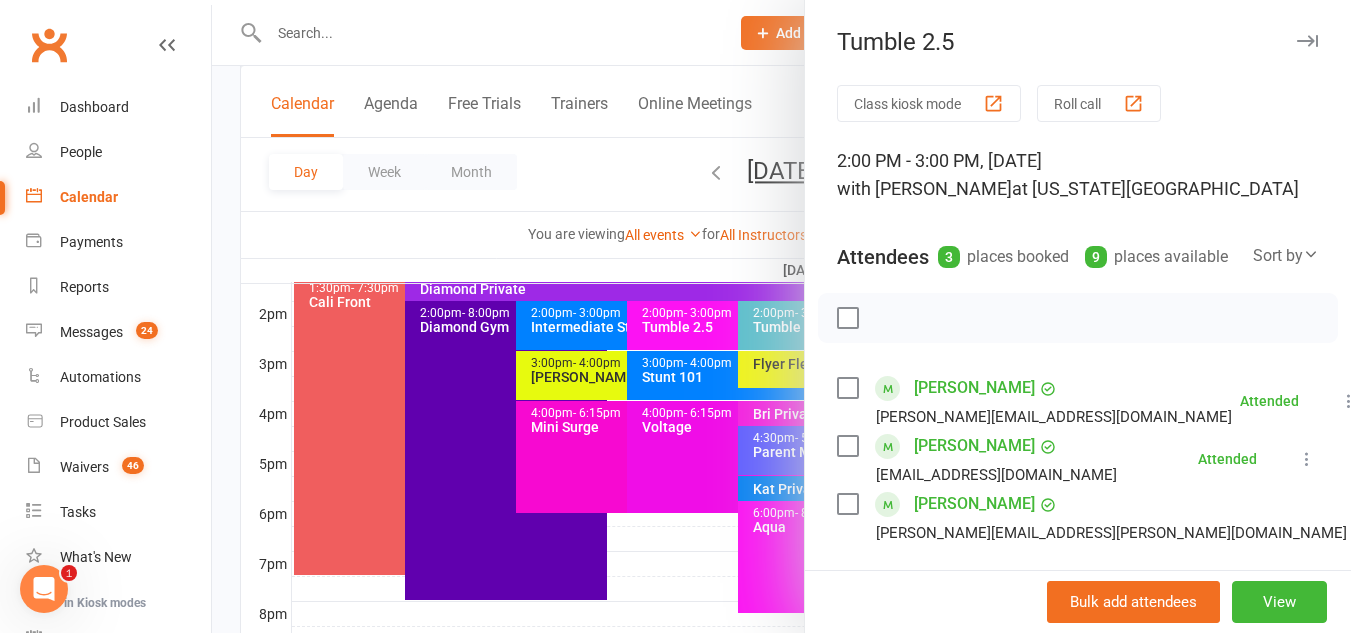 click at bounding box center [781, 316] 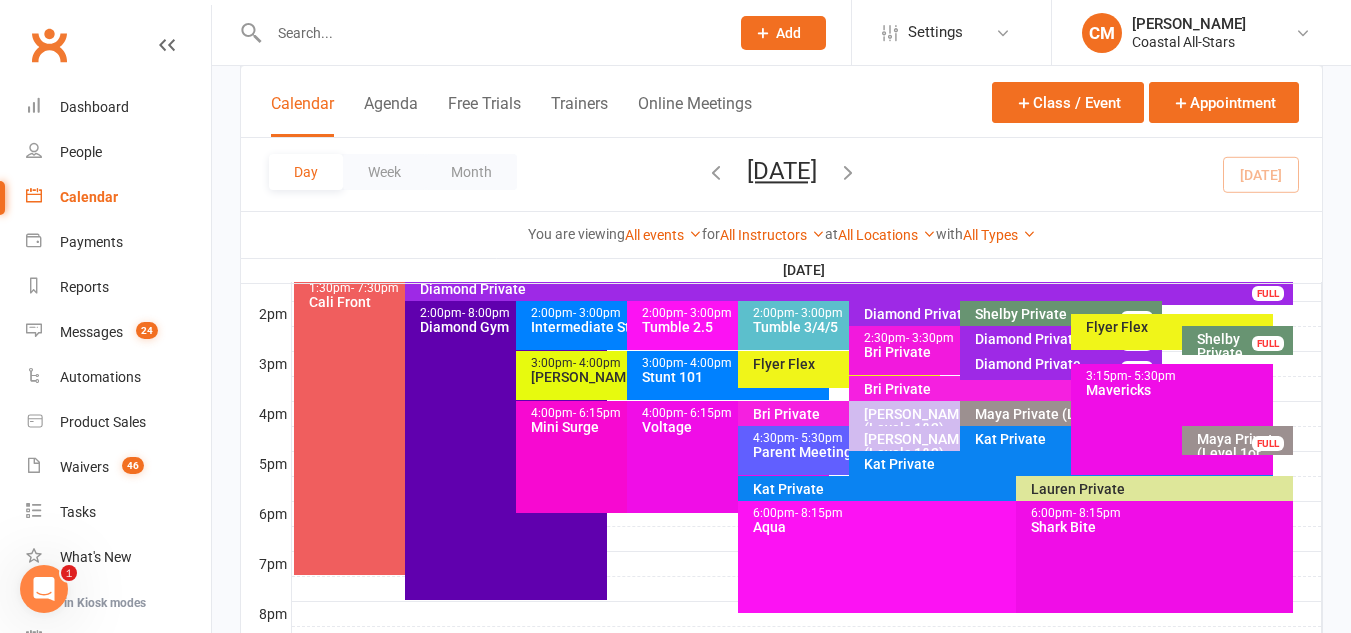 click on "- 3:00pm" at bounding box center (819, 313) 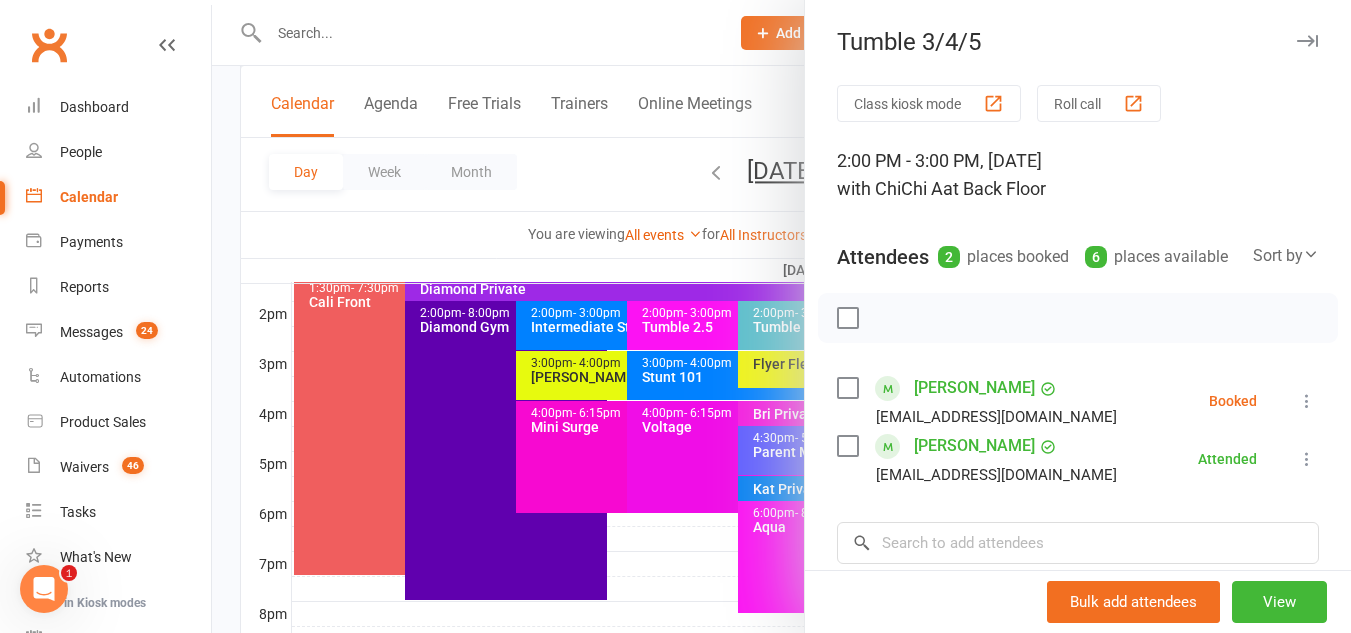 click at bounding box center (1307, 401) 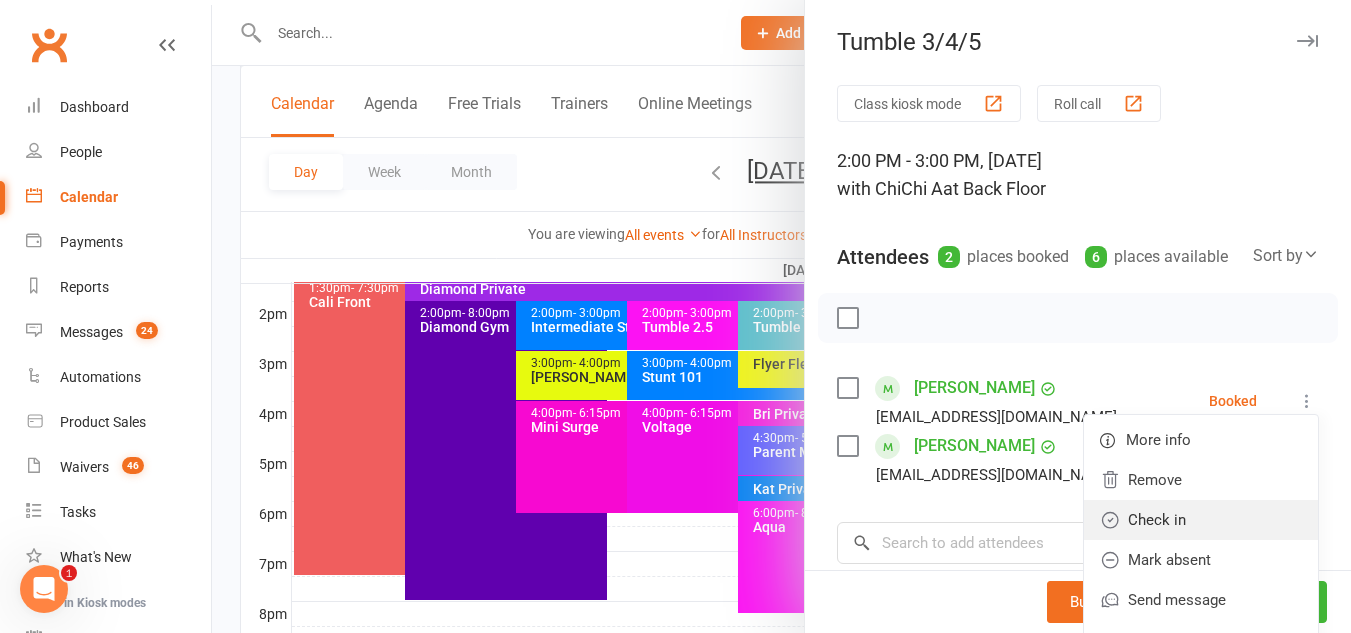 click on "Check in" at bounding box center (1201, 520) 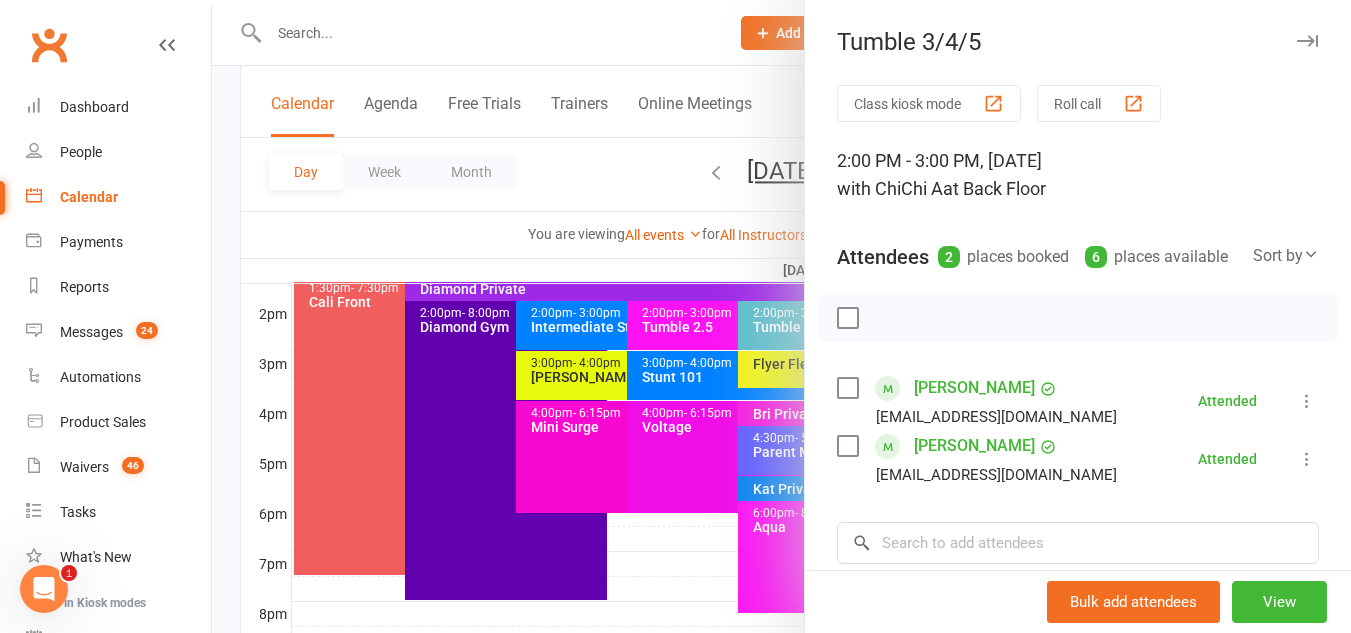 click at bounding box center (781, 316) 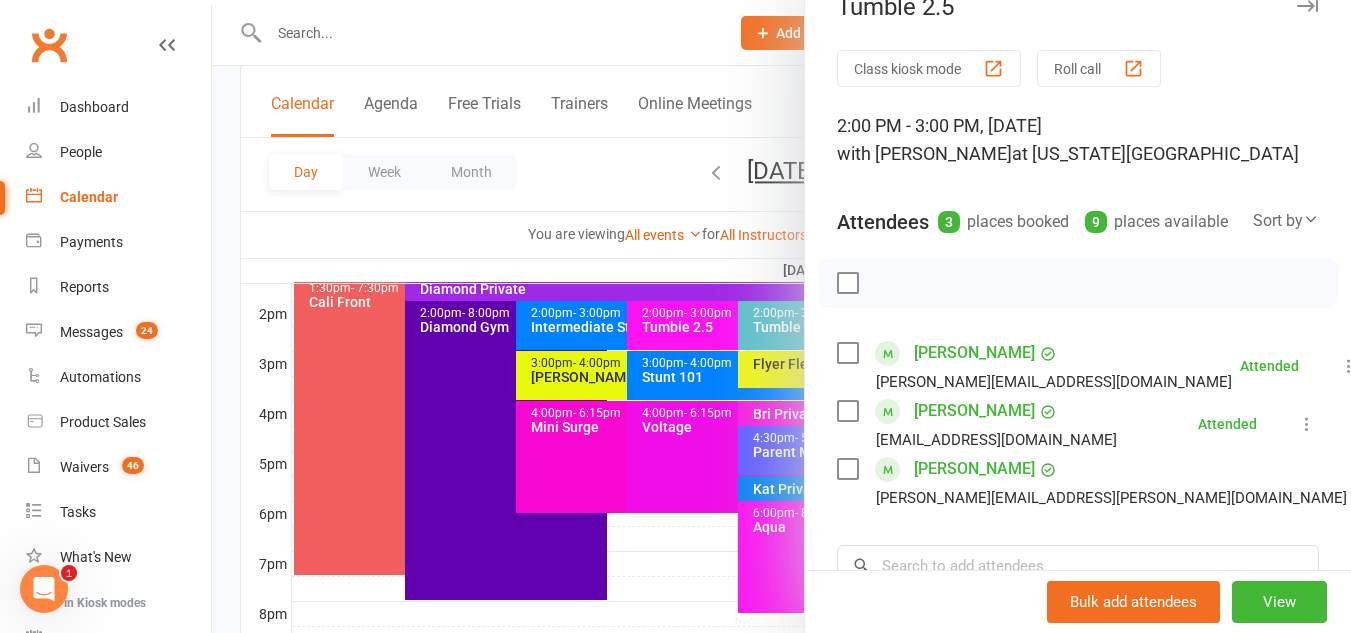 scroll, scrollTop: 36, scrollLeft: 0, axis: vertical 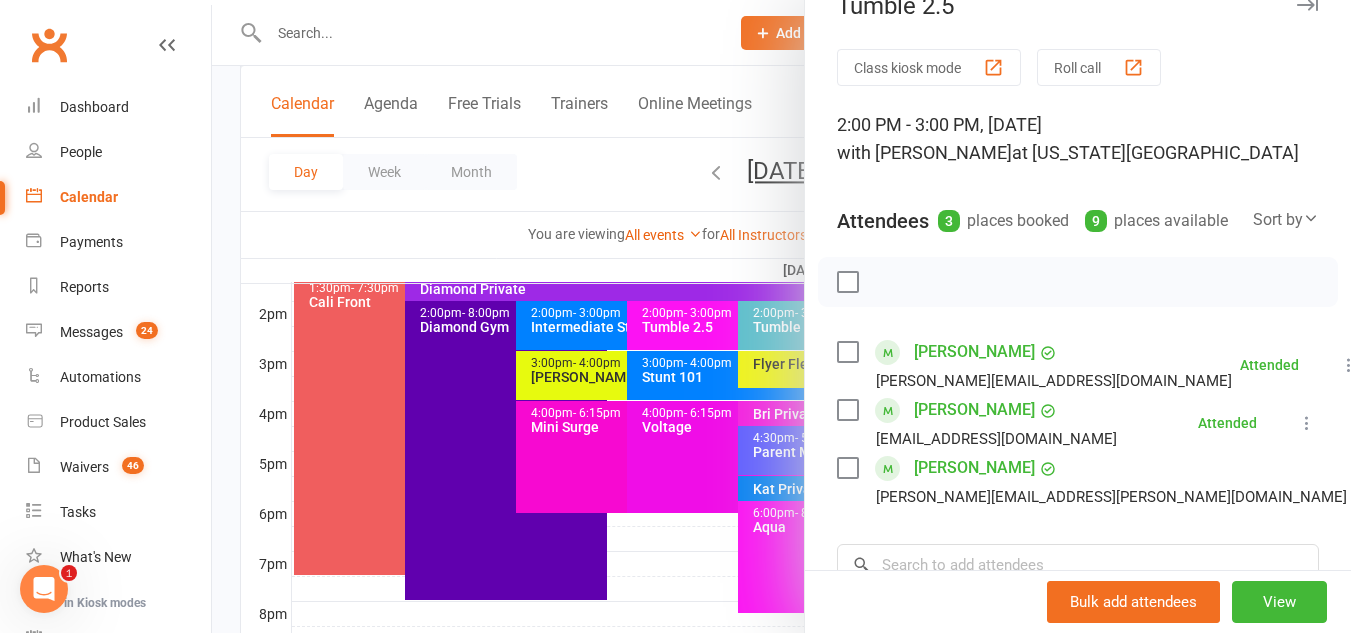 click at bounding box center (781, 316) 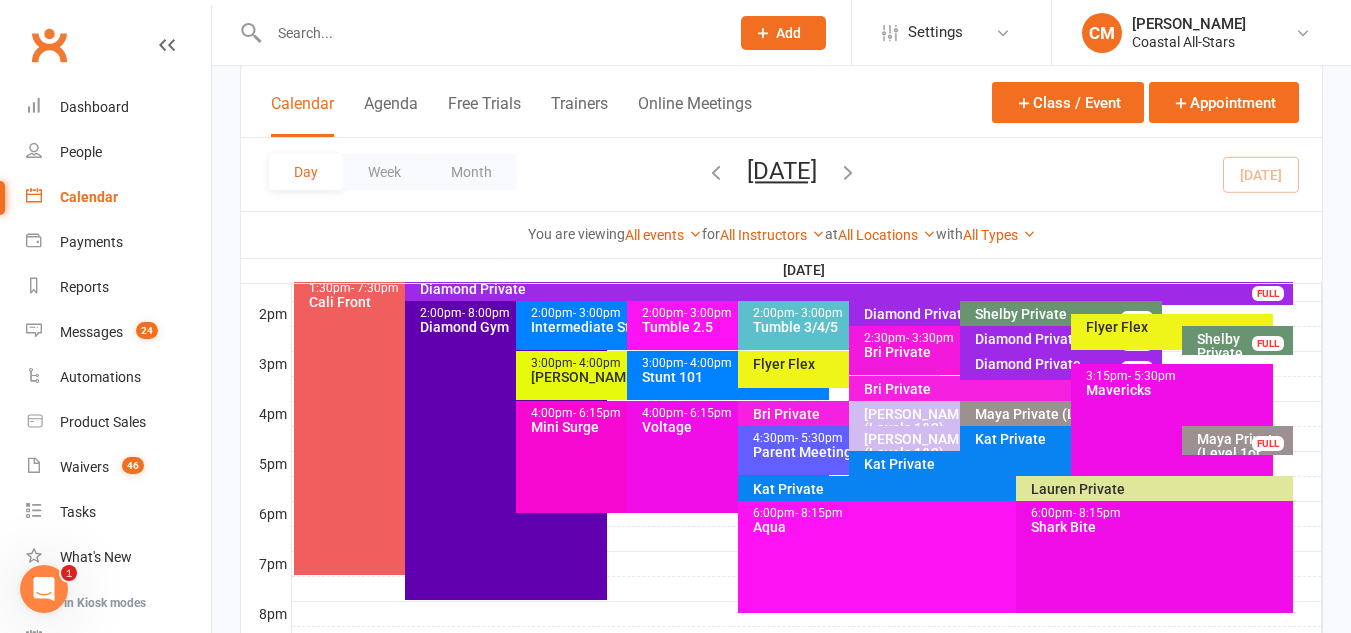 click on "Intermediate Stunt" at bounding box center [622, 327] 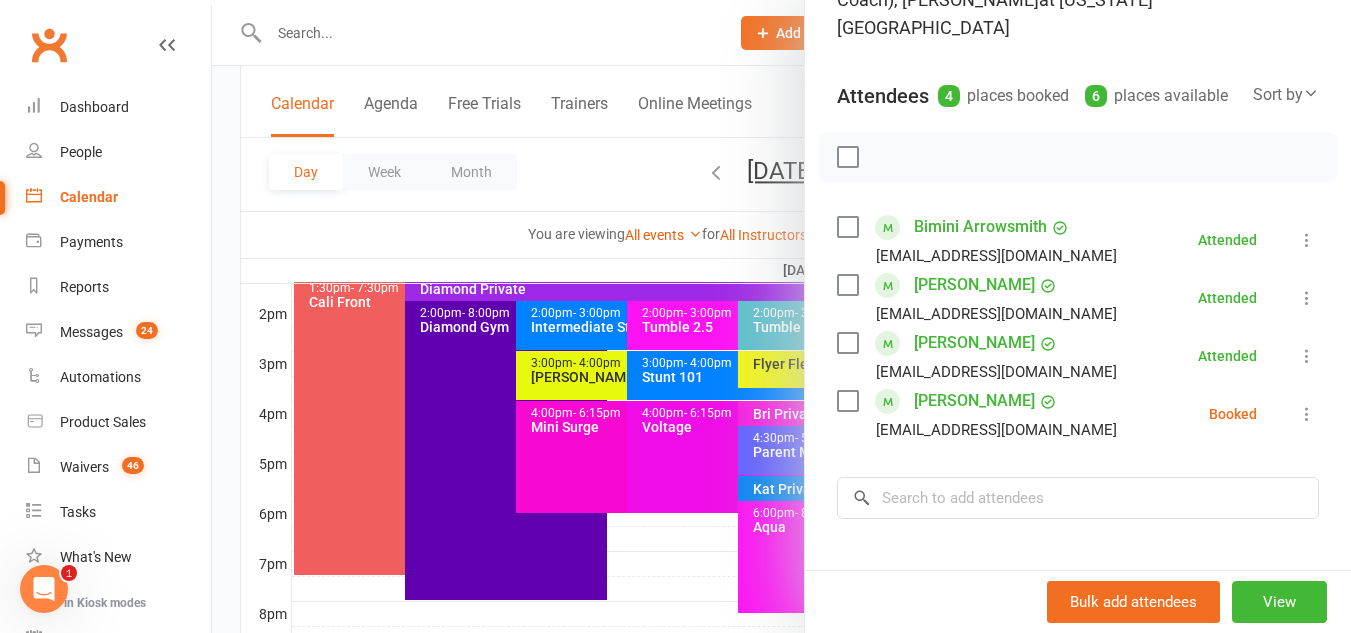scroll, scrollTop: 218, scrollLeft: 0, axis: vertical 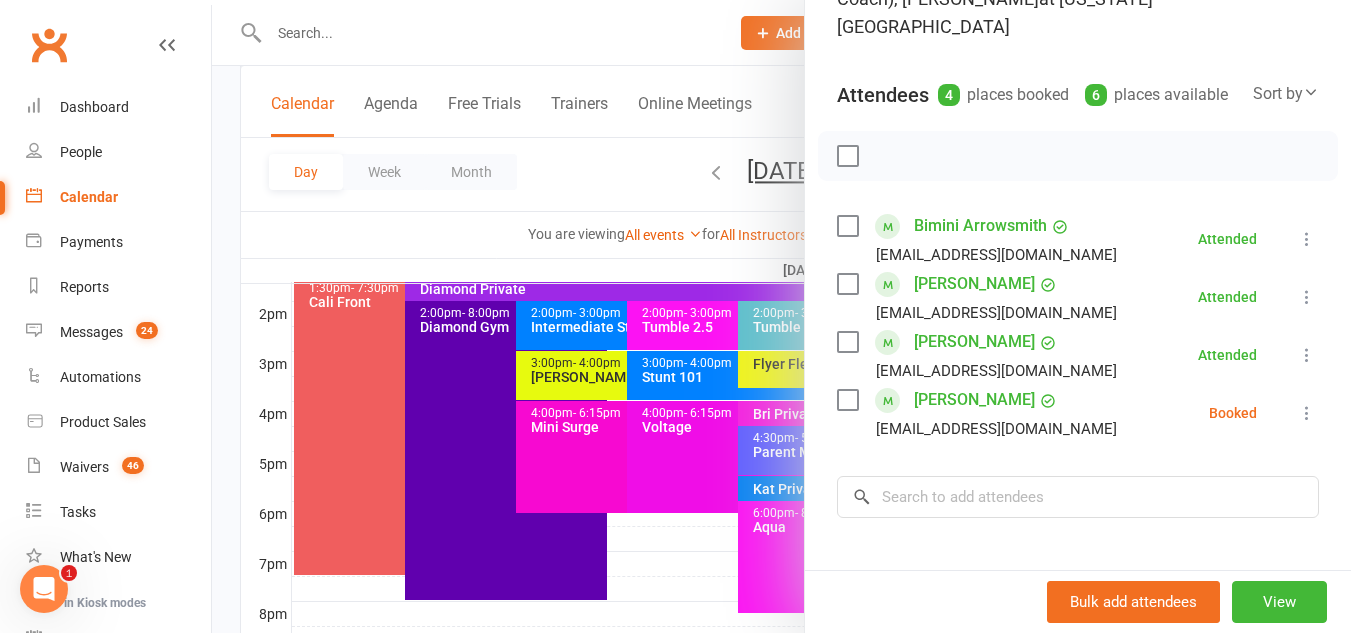 click at bounding box center [1307, 413] 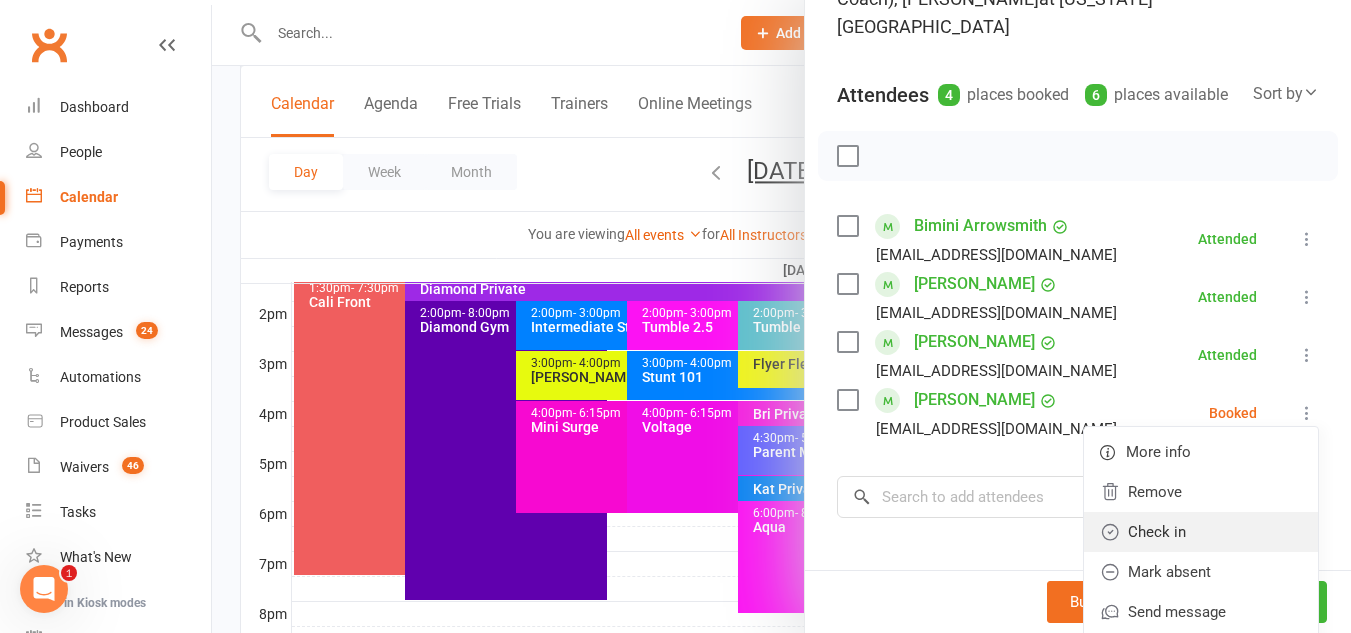 click on "Check in" at bounding box center (1201, 532) 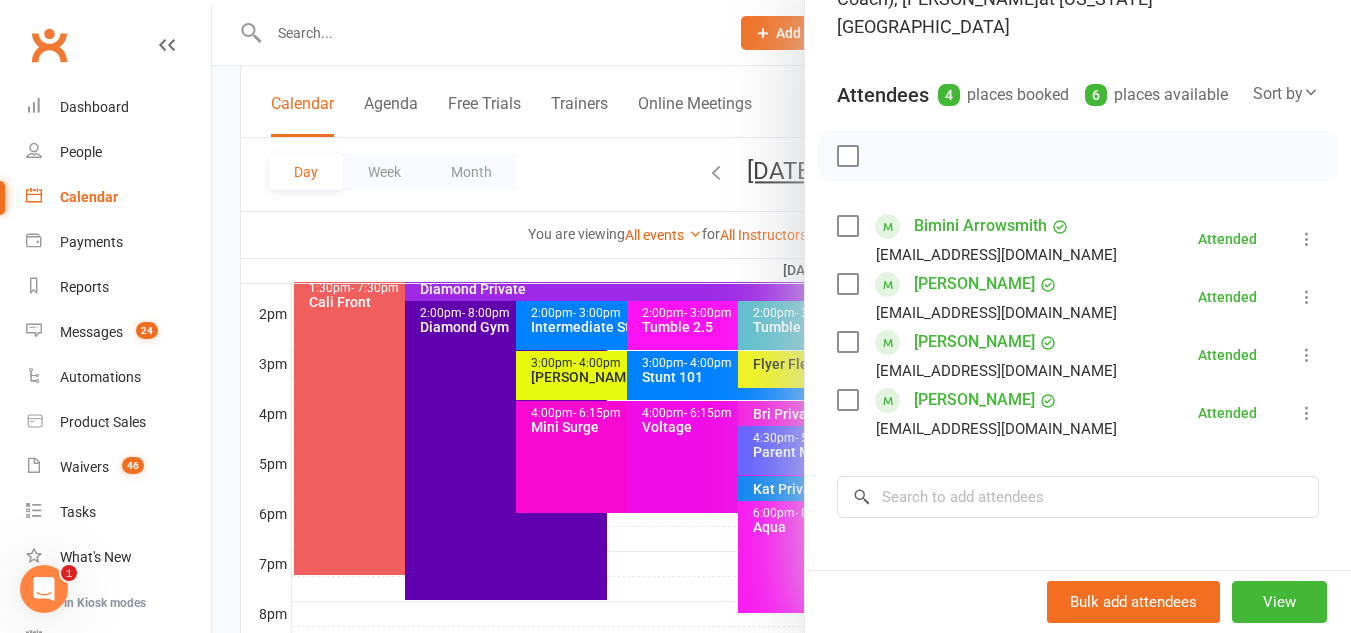 click at bounding box center (781, 316) 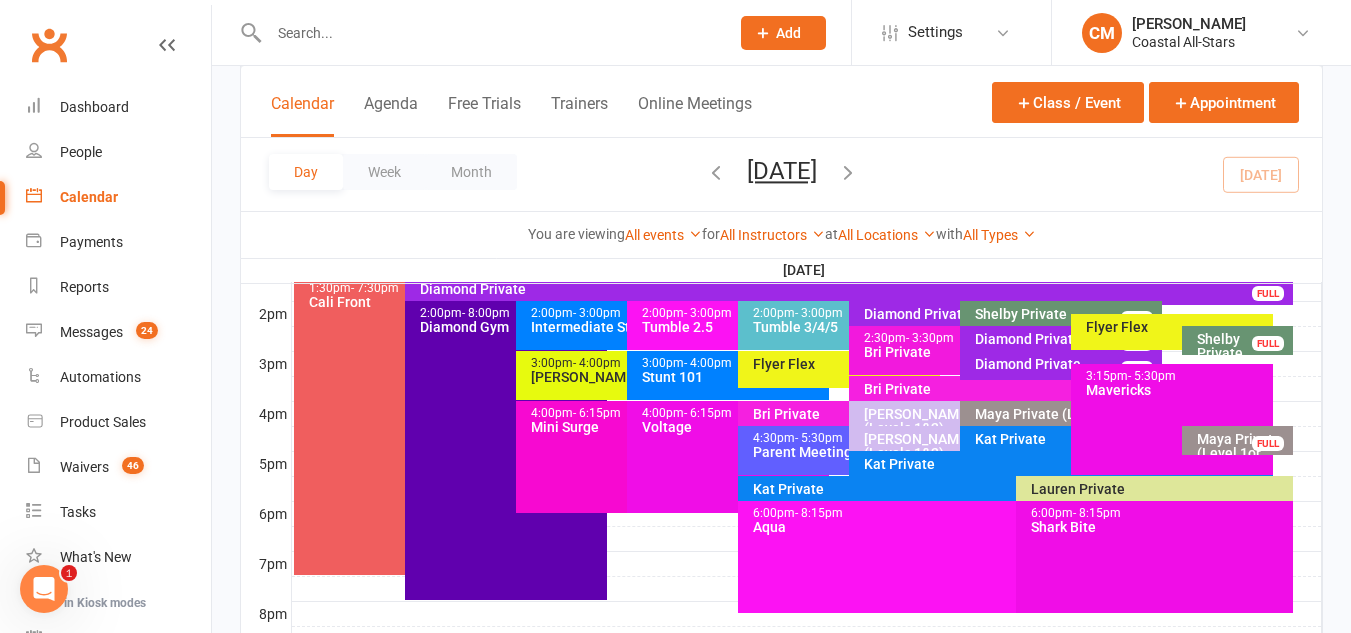 click on "Tumble 2.5" at bounding box center (733, 327) 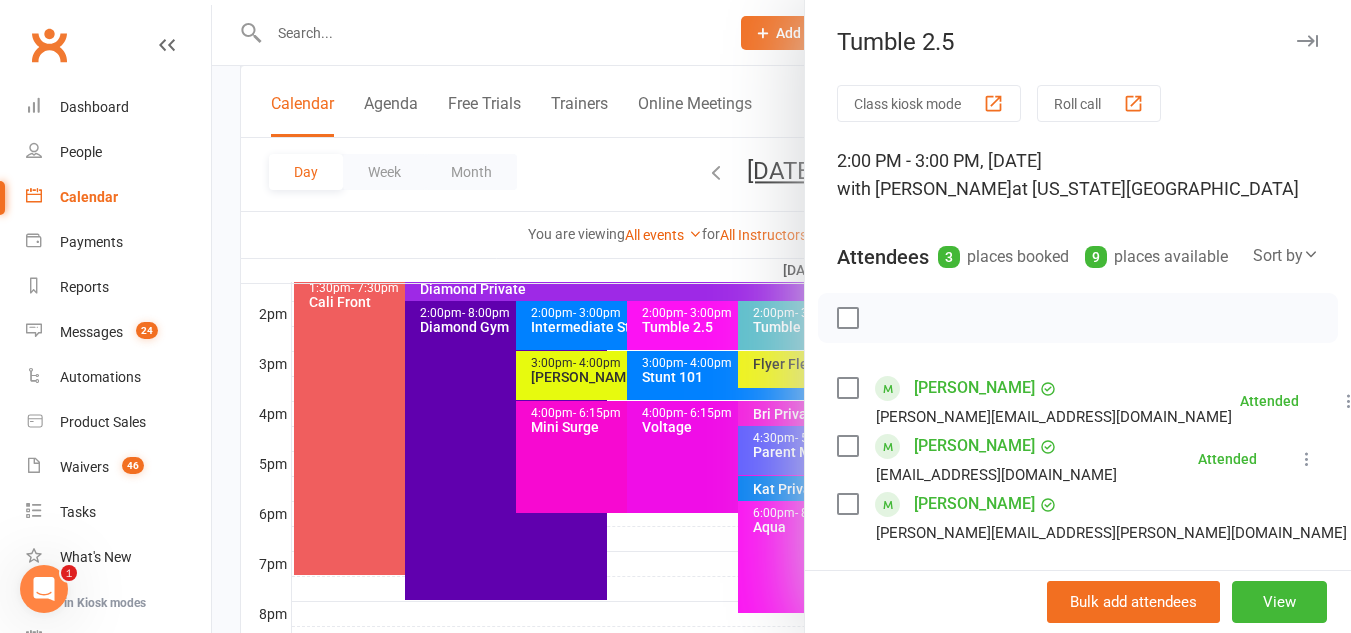 scroll, scrollTop: 151, scrollLeft: 0, axis: vertical 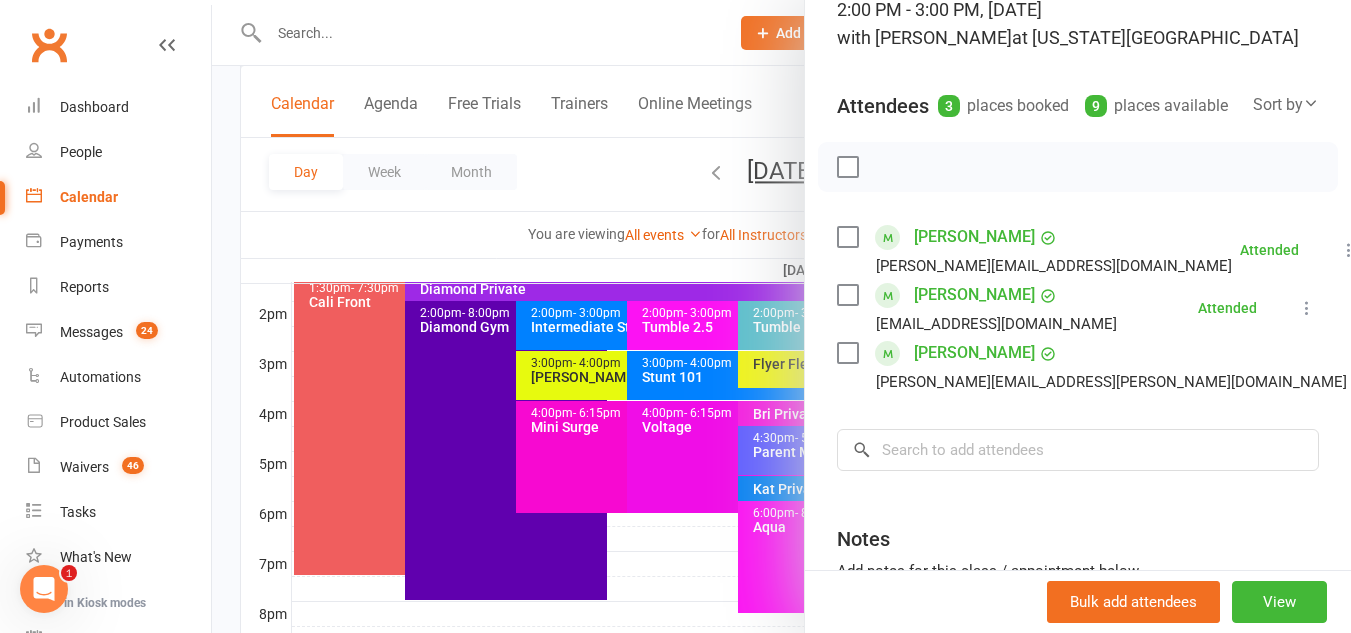 click at bounding box center (1453, 366) 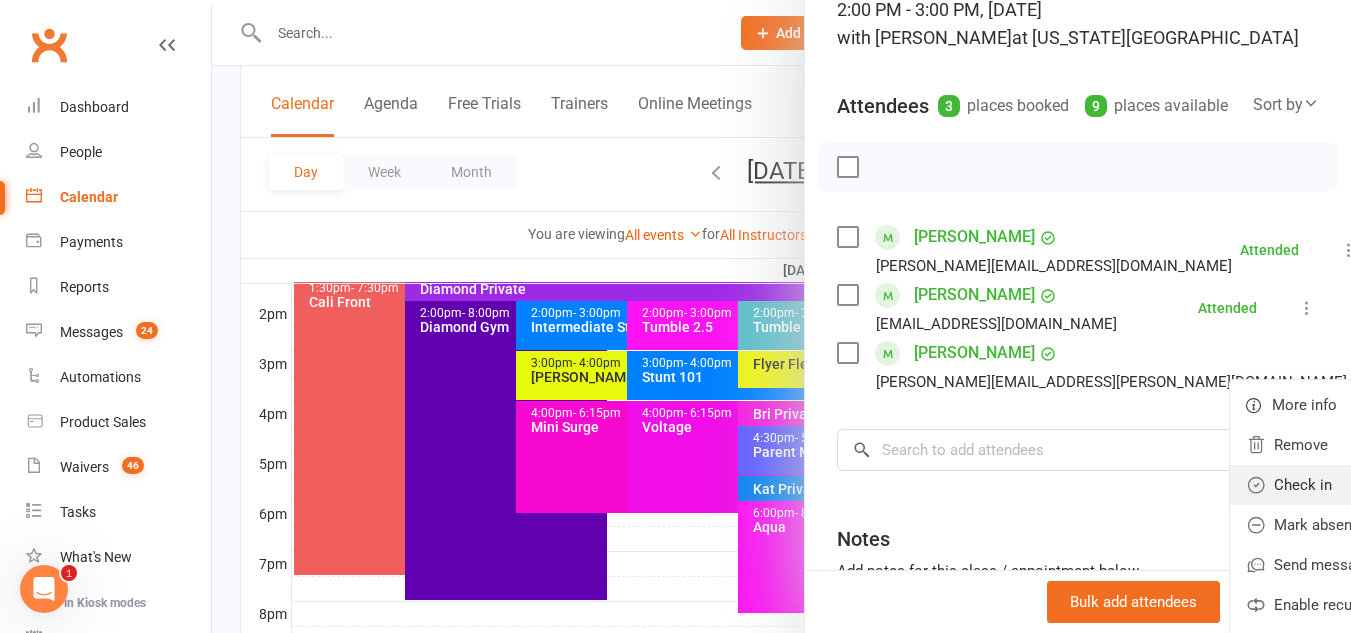 click on "Check in" at bounding box center (1347, 485) 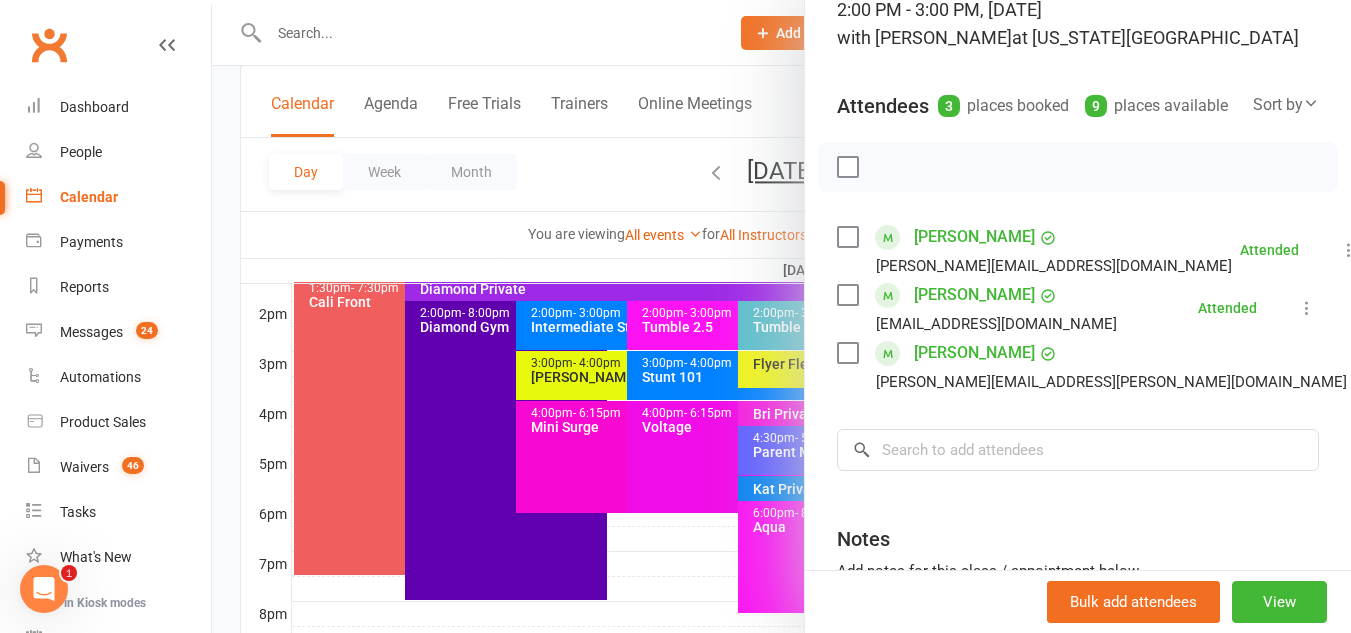click at bounding box center [781, 316] 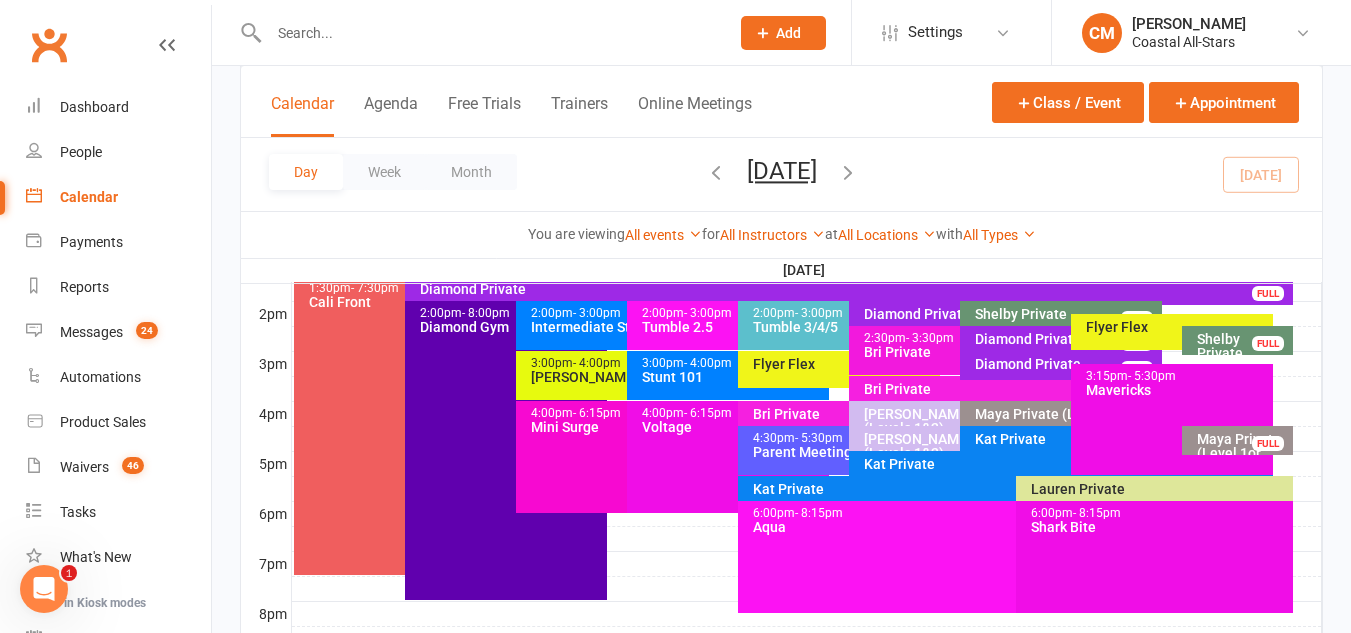 click on "Intermediate Stunt" at bounding box center (622, 327) 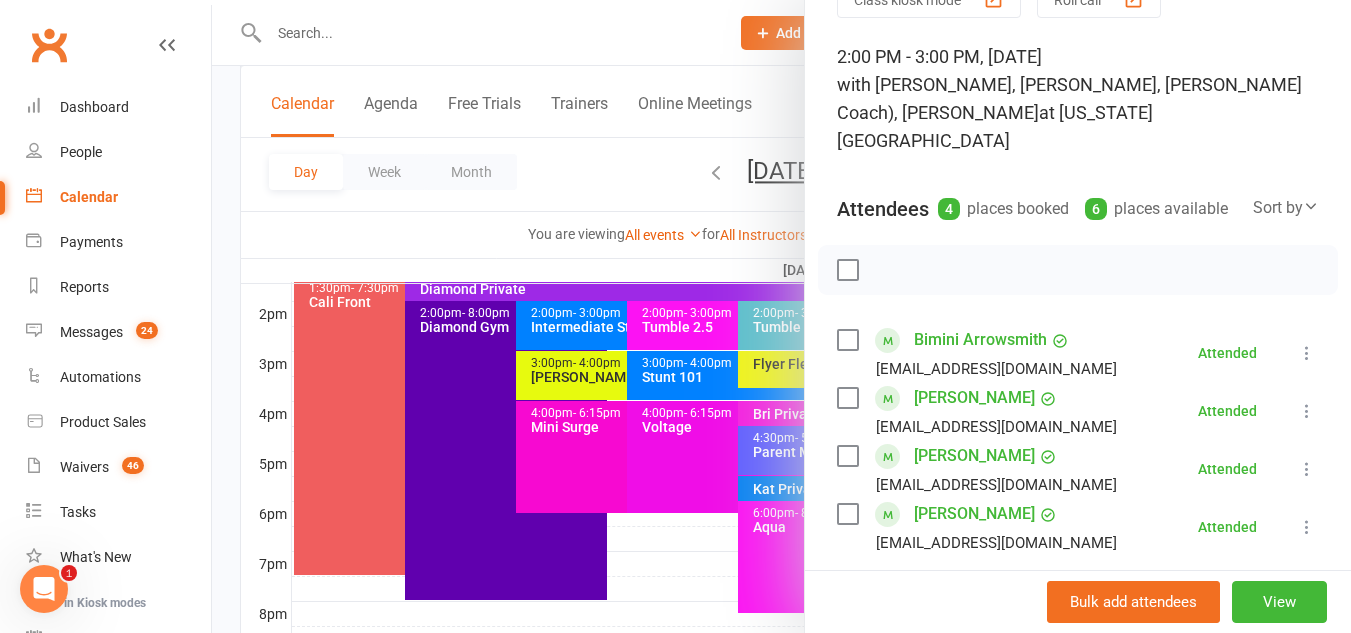 scroll, scrollTop: 105, scrollLeft: 0, axis: vertical 